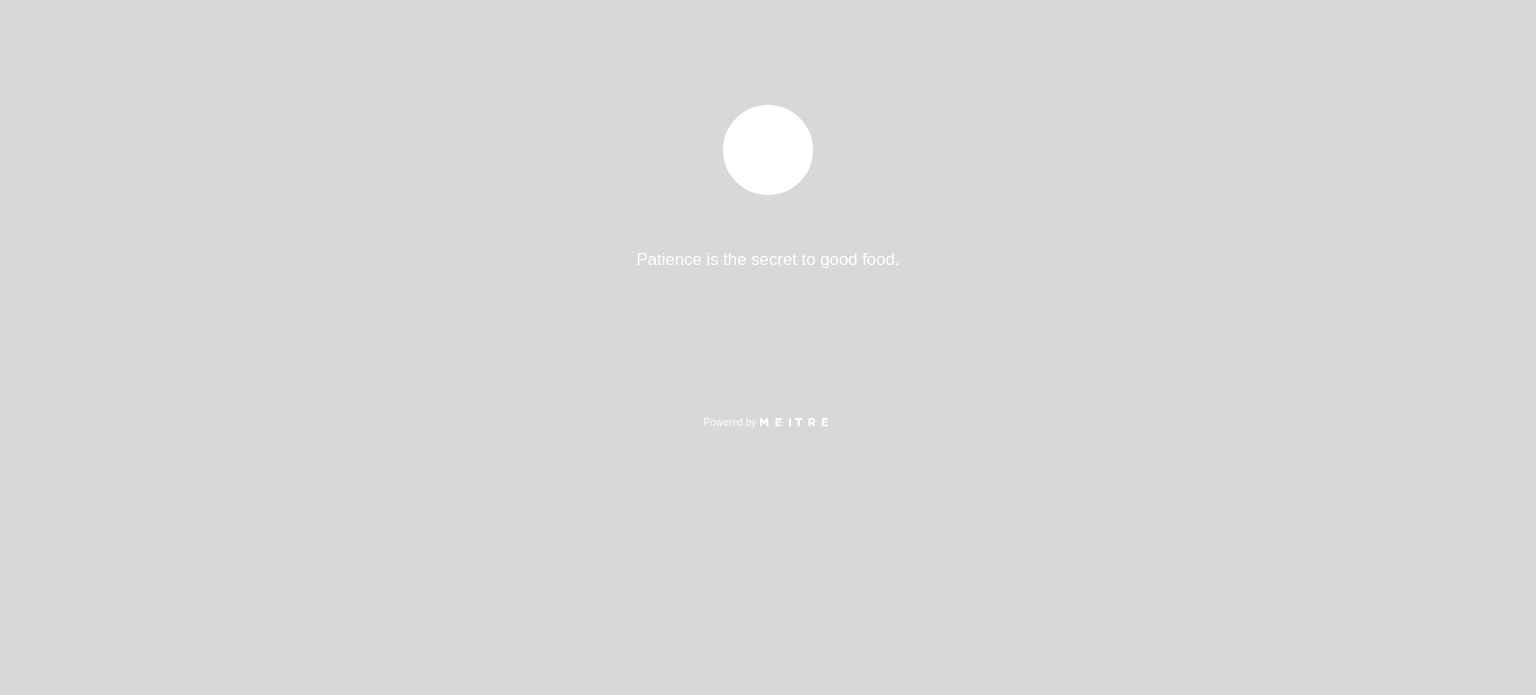 select on "es" 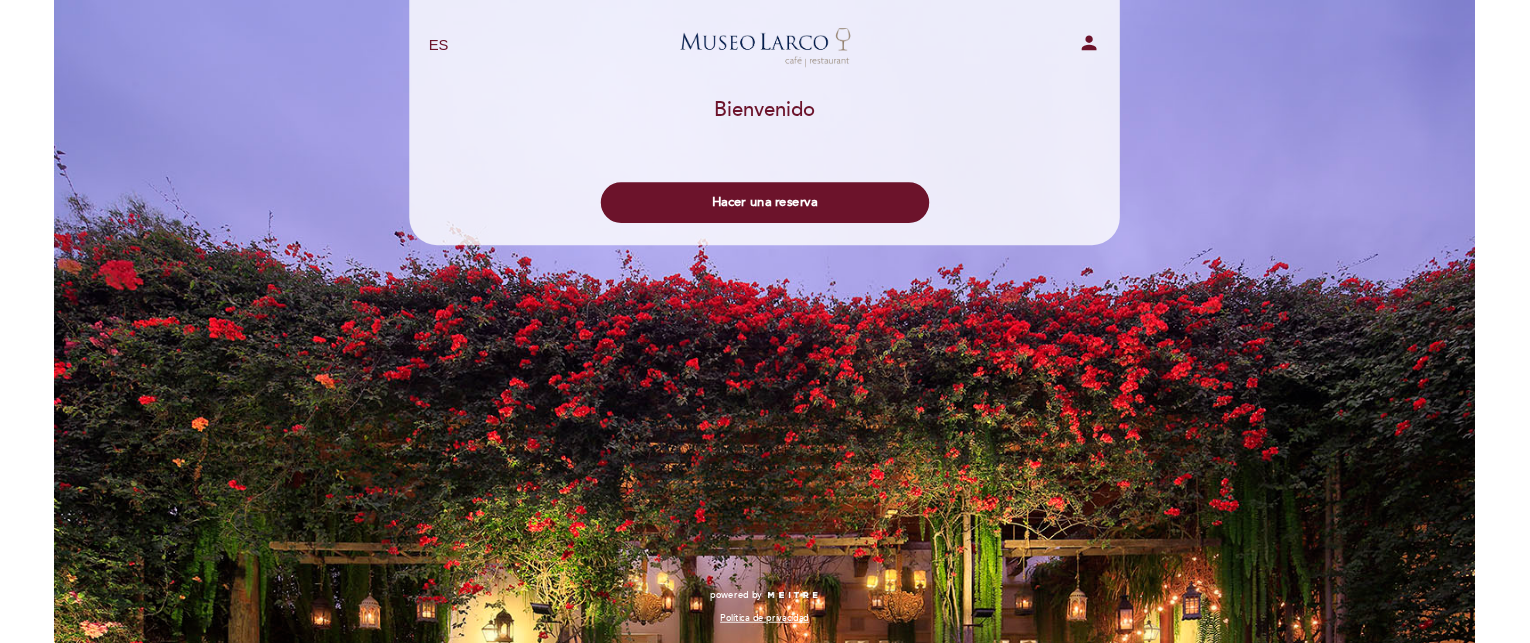 scroll, scrollTop: 0, scrollLeft: 0, axis: both 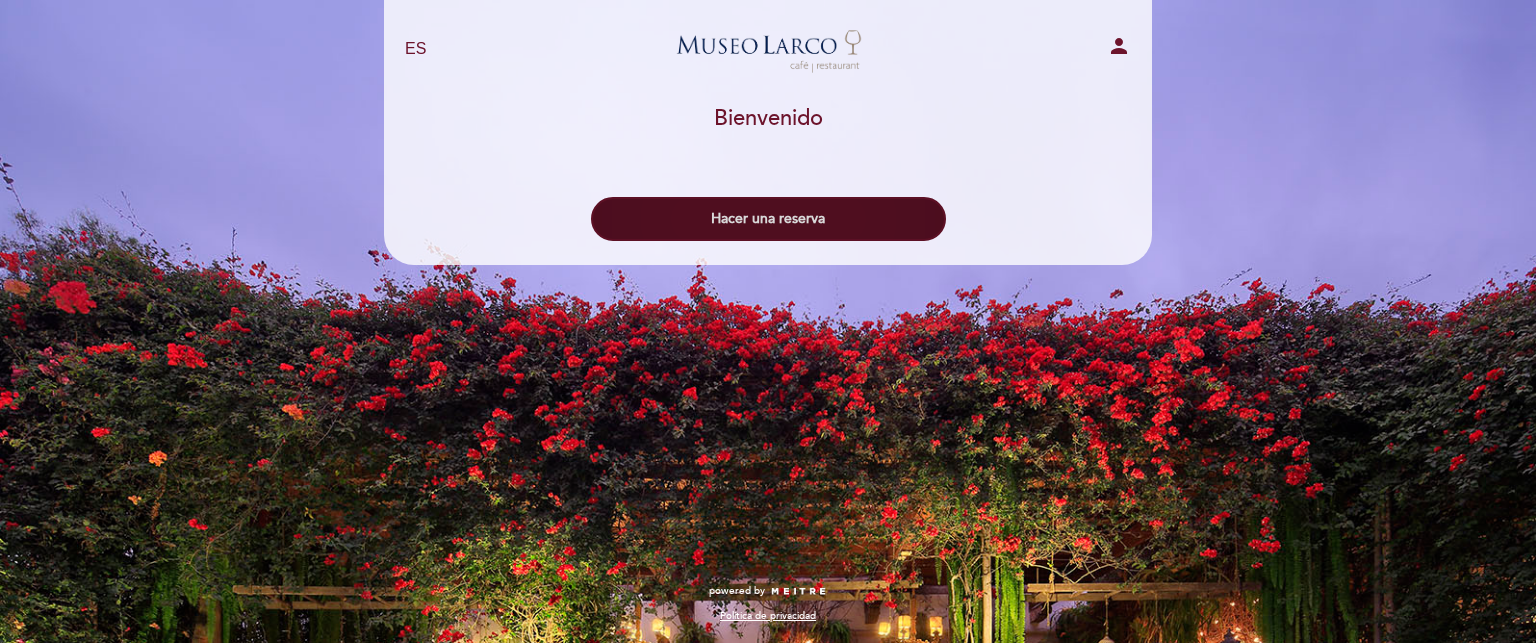 click on "Hacer una reserva" at bounding box center [768, 219] 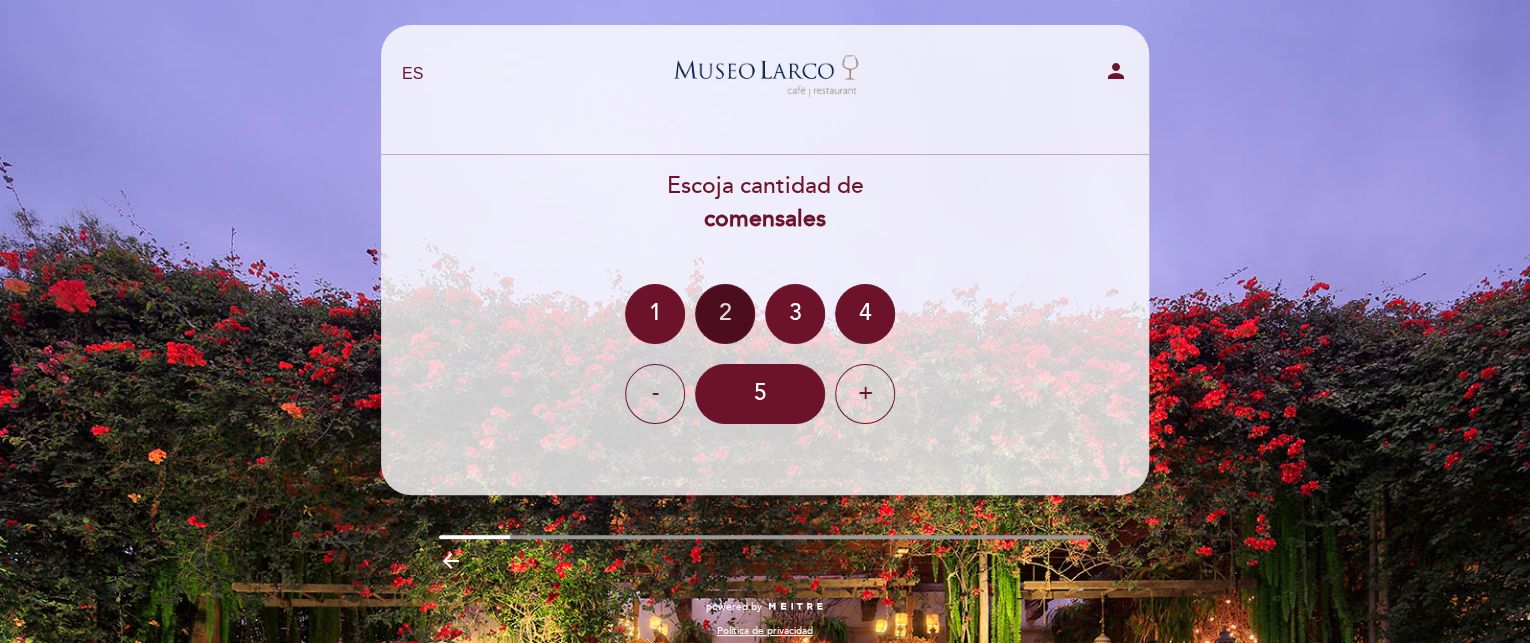 click on "2" at bounding box center (725, 314) 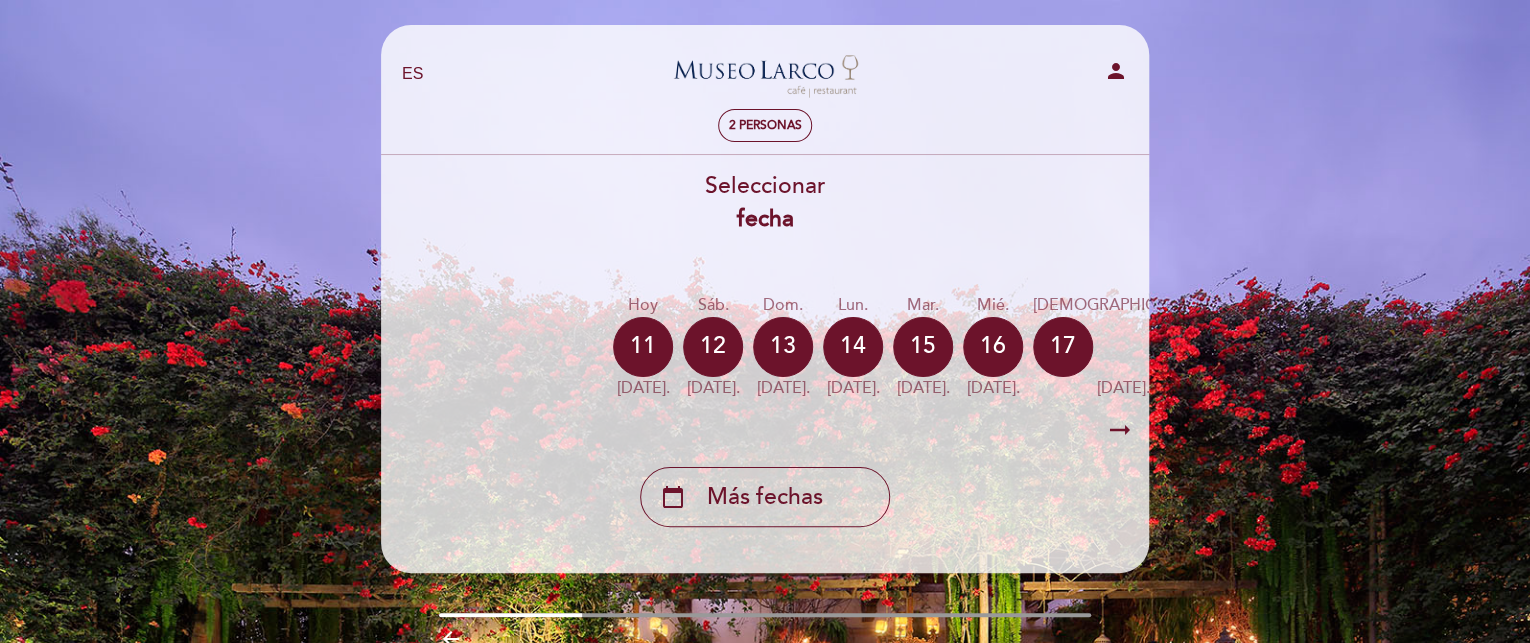 click on "arrow_right_alt" at bounding box center (1120, 430) 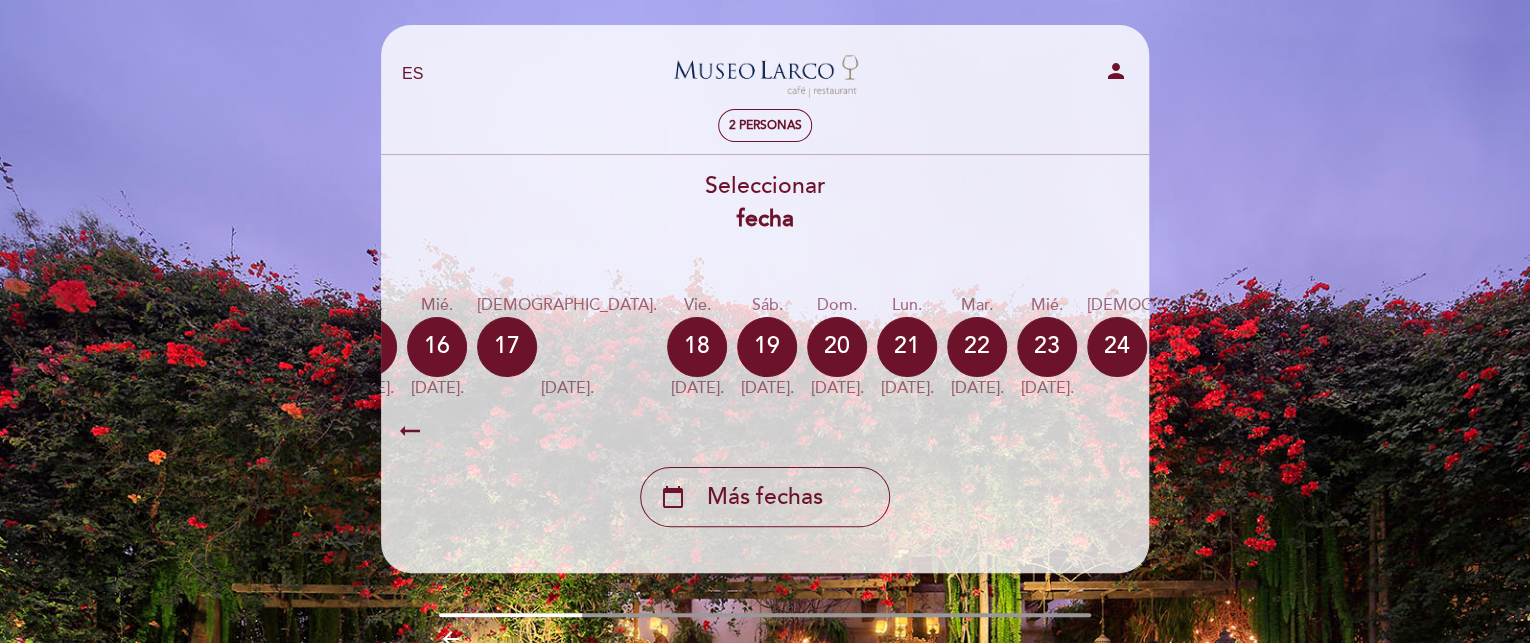 scroll, scrollTop: 0, scrollLeft: 583, axis: horizontal 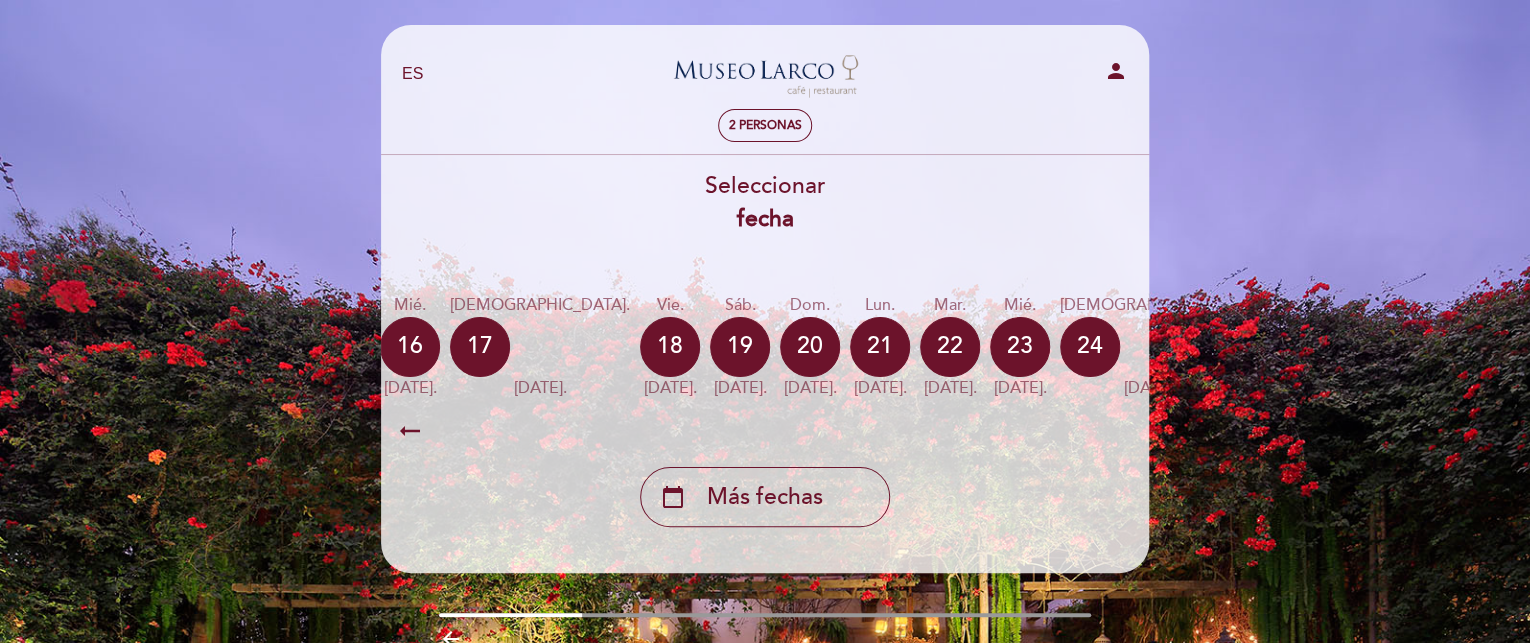 click on "25" at bounding box center [1280, 347] 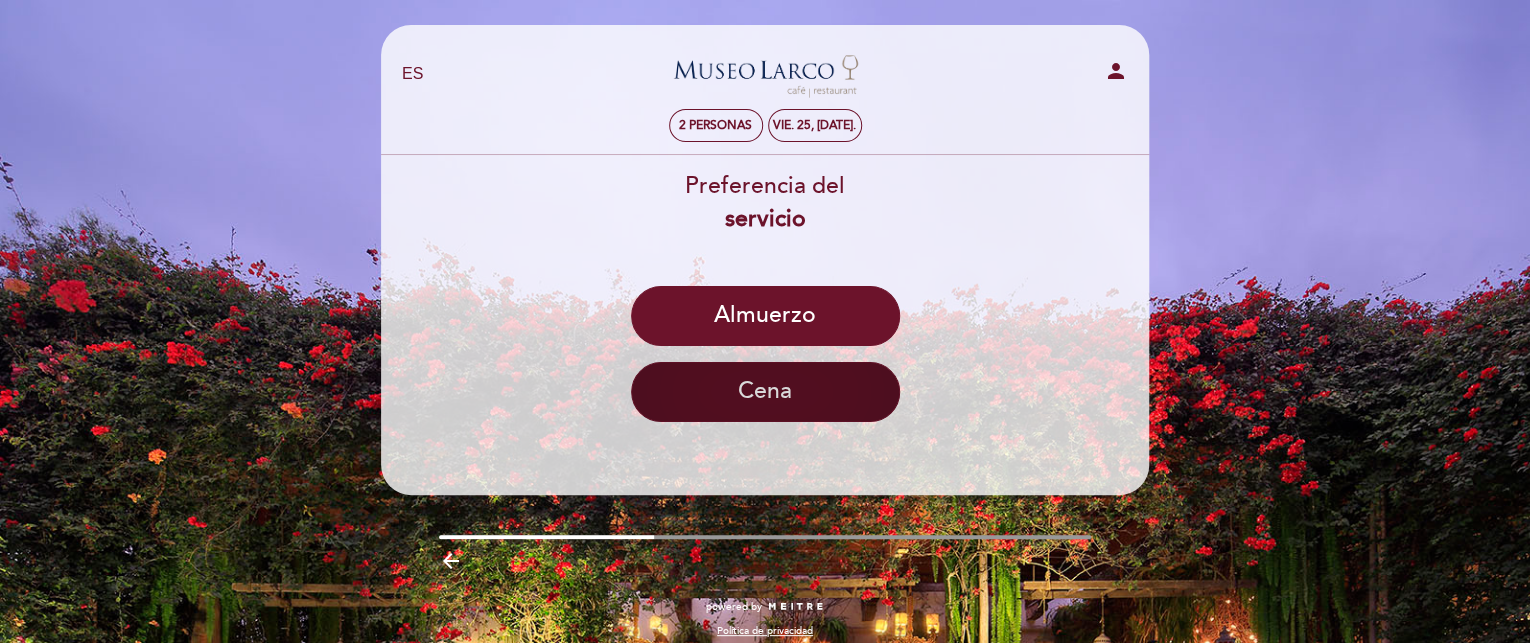 click on "Cena" at bounding box center (765, 392) 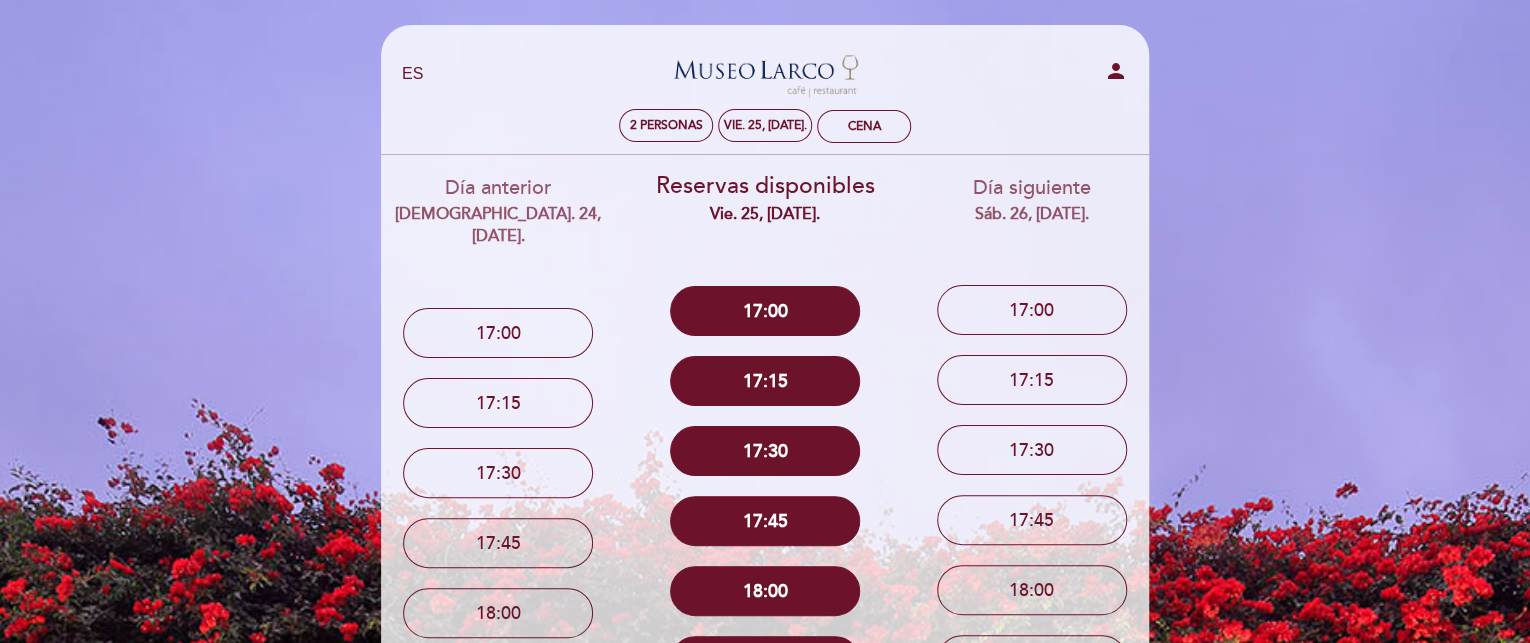 click on "Día siguiente
sáb.
26,
[DATE].
17:00
17:15
17:30
17:45
18:00
18:15
18:30" at bounding box center (1031, 775) 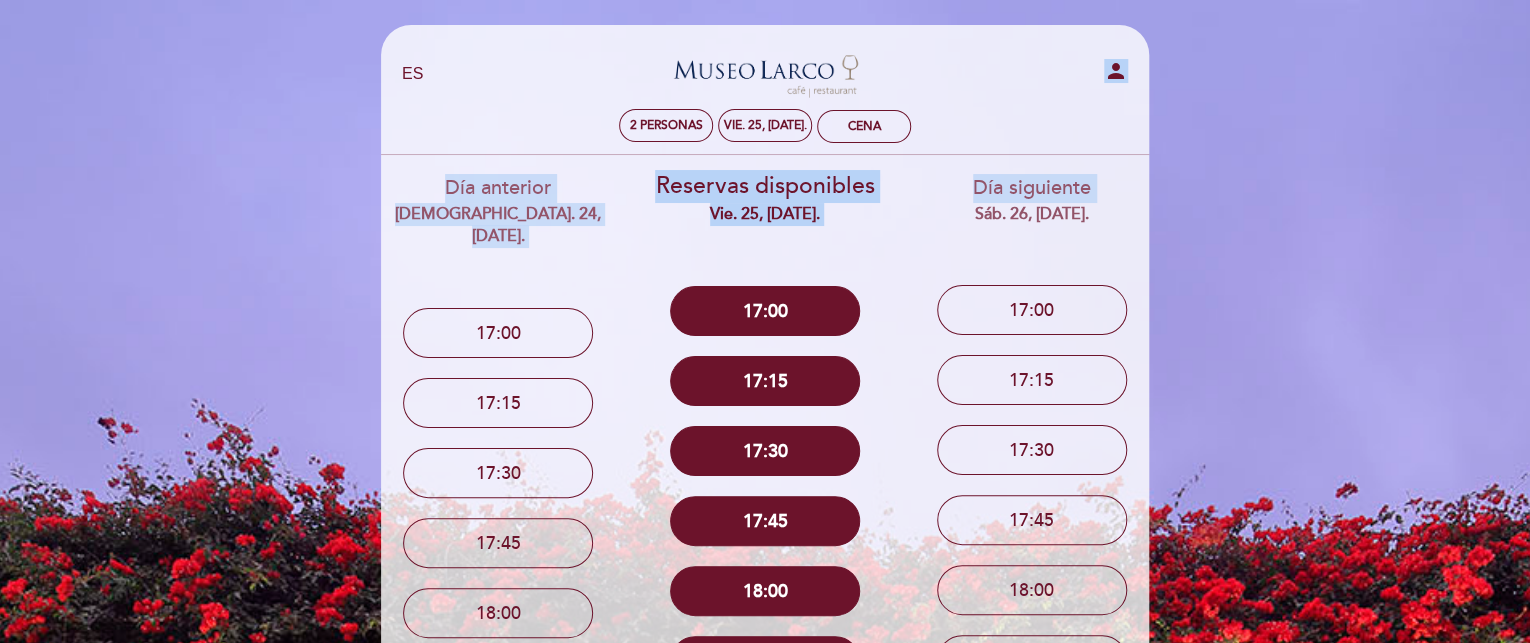 drag, startPoint x: 944, startPoint y: 215, endPoint x: 976, endPoint y: 115, distance: 104.99524 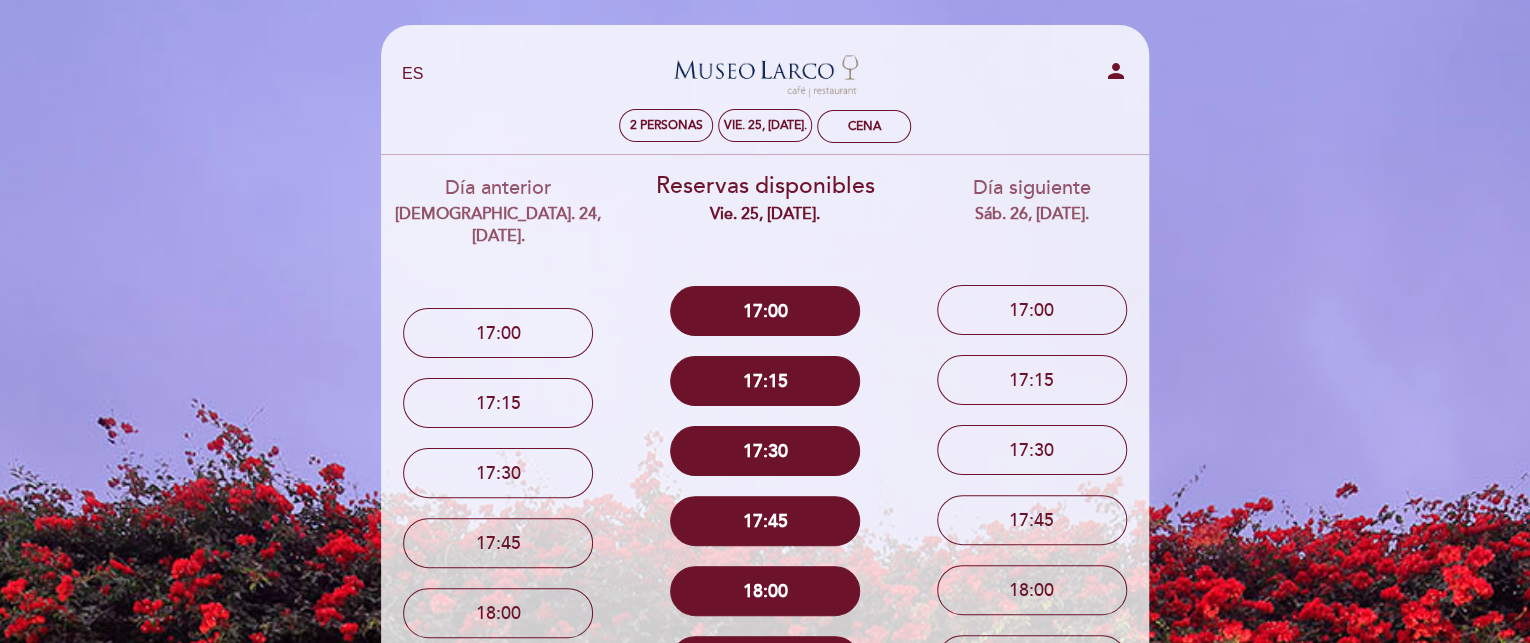 click on "EN
ES
PT
[GEOGRAPHIC_DATA][PERSON_NAME] - Restaurant
person
2 personas
vie.
25,
[DATE].
Cena
[GEOGRAPHIC_DATA]
[GEOGRAPHIC_DATA]," at bounding box center [765, 859] 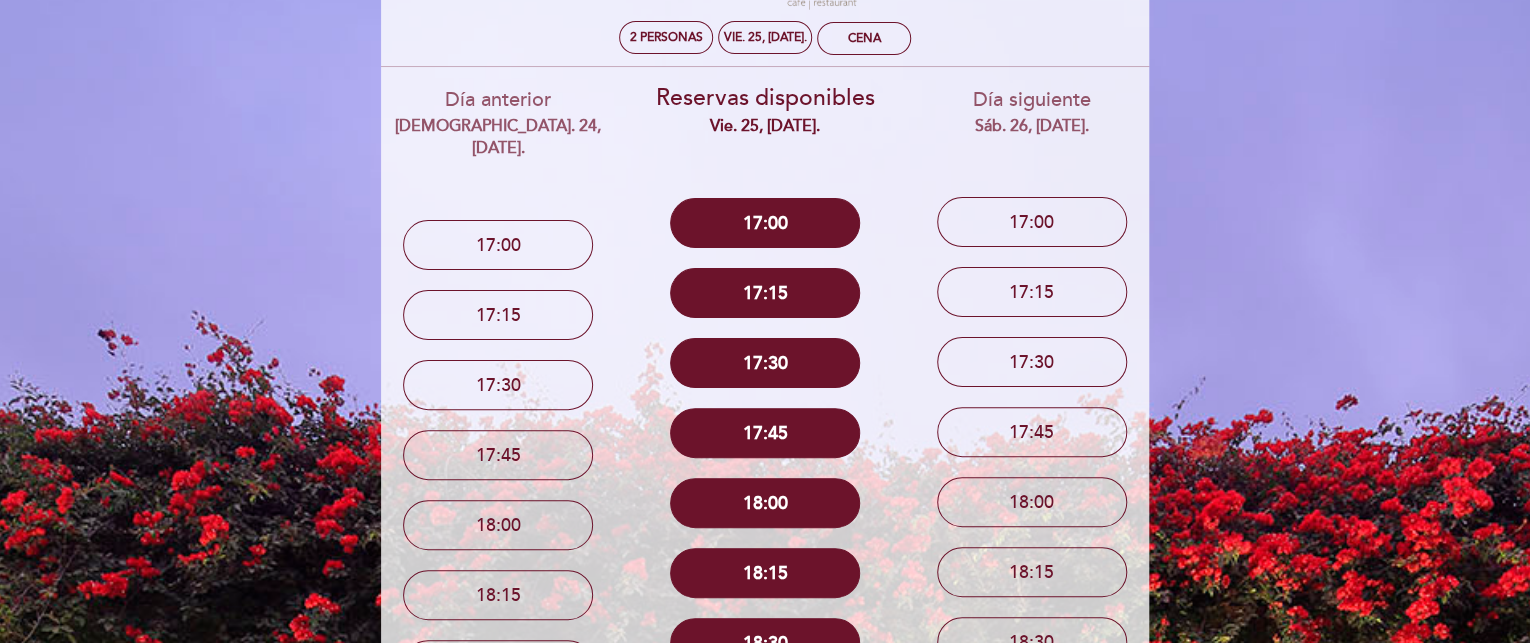 scroll, scrollTop: 1052, scrollLeft: 0, axis: vertical 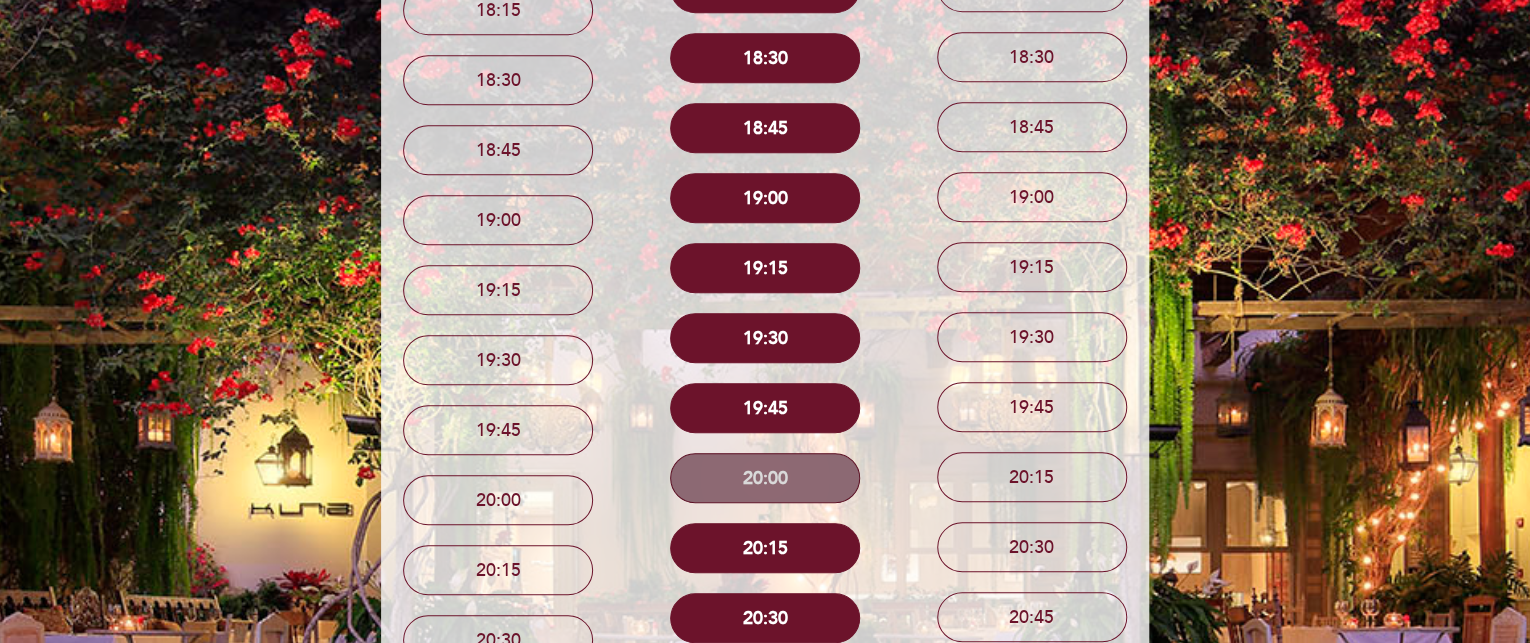 click on "20:00" at bounding box center (765, 478) 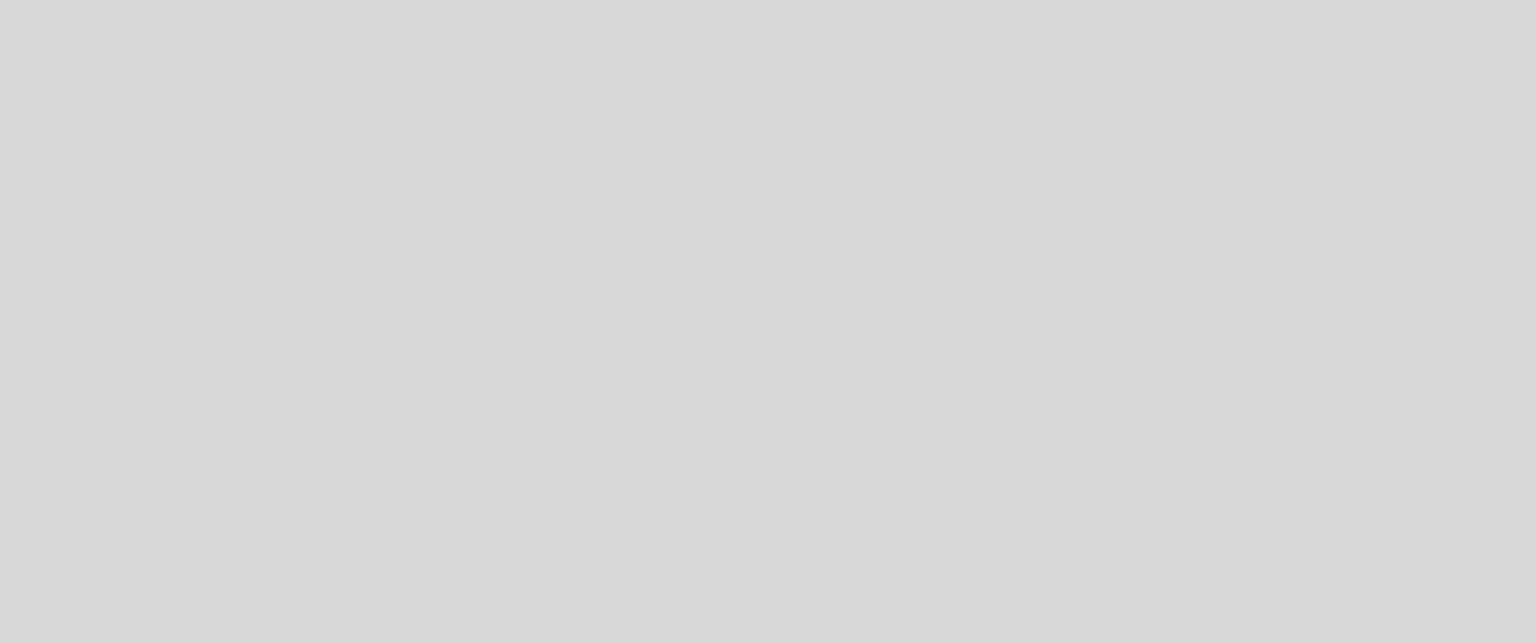 scroll, scrollTop: 0, scrollLeft: 0, axis: both 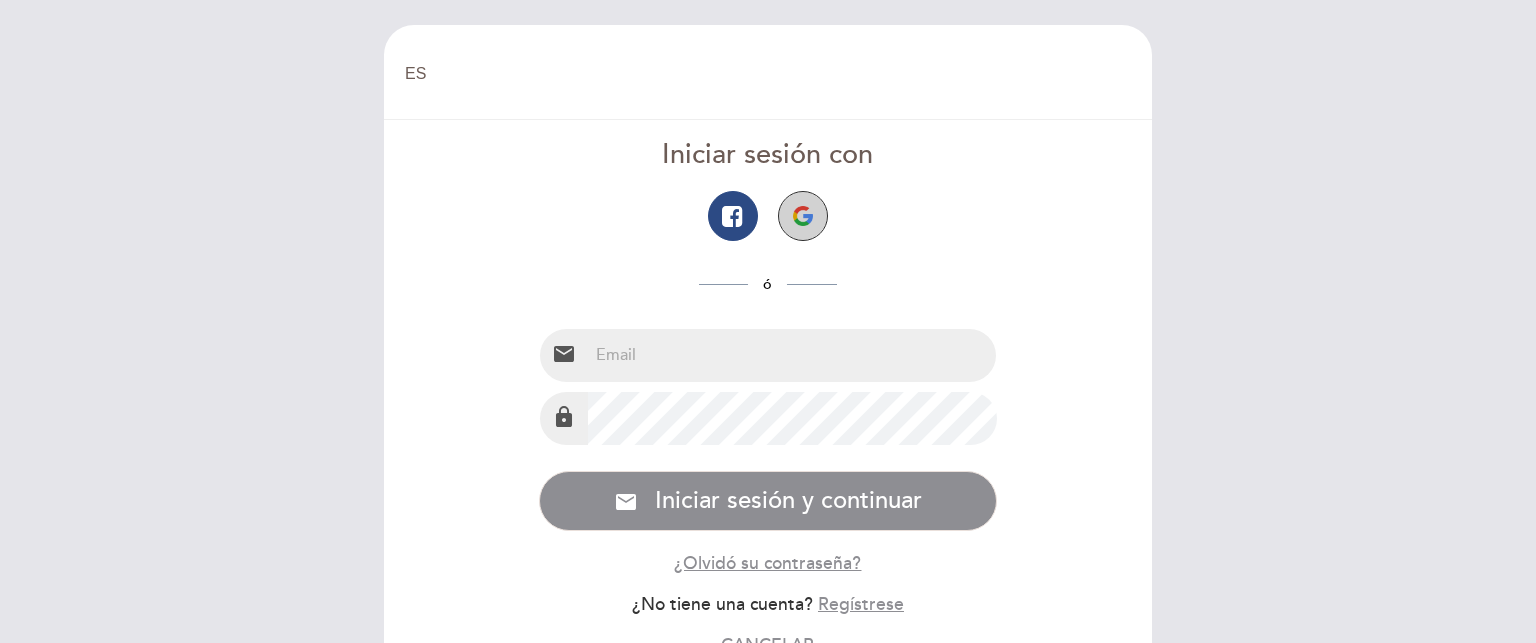 click at bounding box center (803, 216) 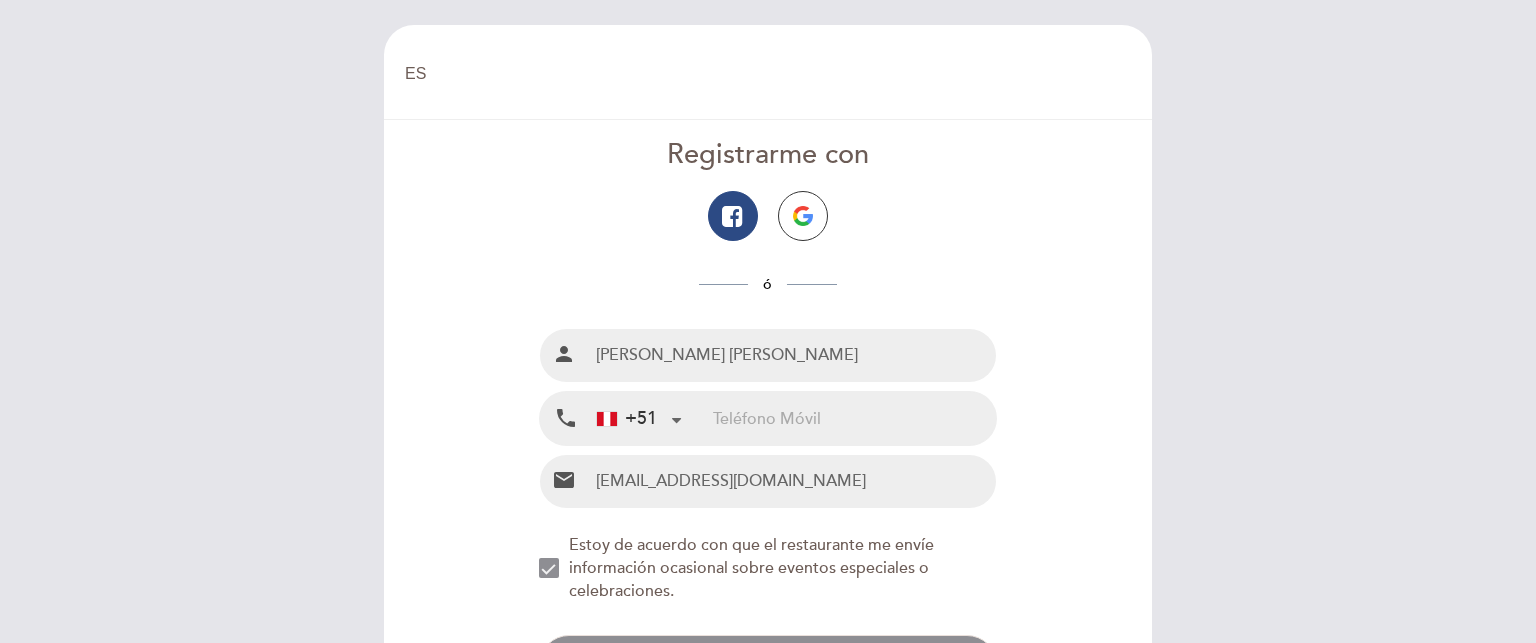 click at bounding box center [854, 418] 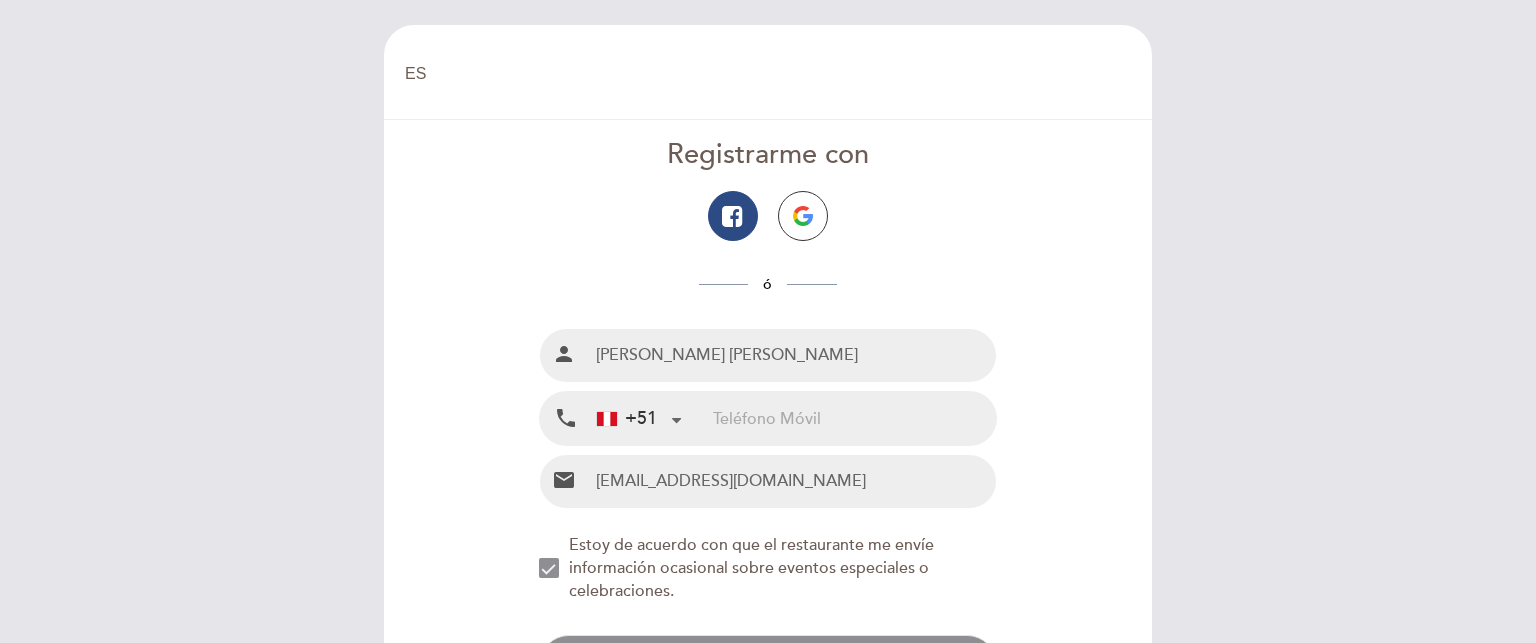 type on "945879814" 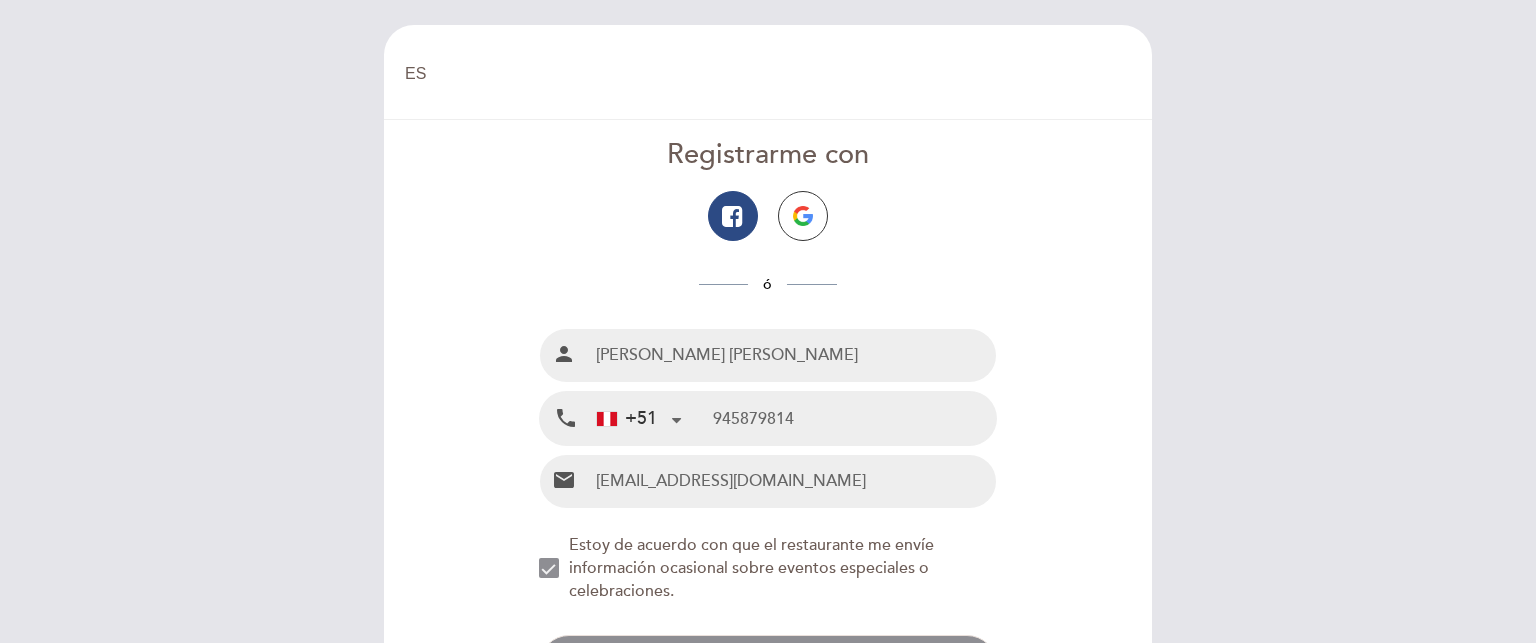 click on "Registrarme con
ó
Nombre completo
person
Maximo Leonardo Sanchez Galvez
Teléfono Móvil
local_phone
+51 Peru (Perú) +51 Argentina +54 Brazil (Brasil) +55 Mexico (México) +52 Peru (Perú) +51 United States +1 Afghanistan (‫افغانستان‬‎) +93 Albania (Shqipëri) +355 Algeria (‫الجزائر‬‎) +213 American Samoa +1684 Andorra +376 Angola +244 Anguilla +1264 Antigua and Barbuda +1268 Argentina +54 +374 Aruba +61" at bounding box center (768, 415) 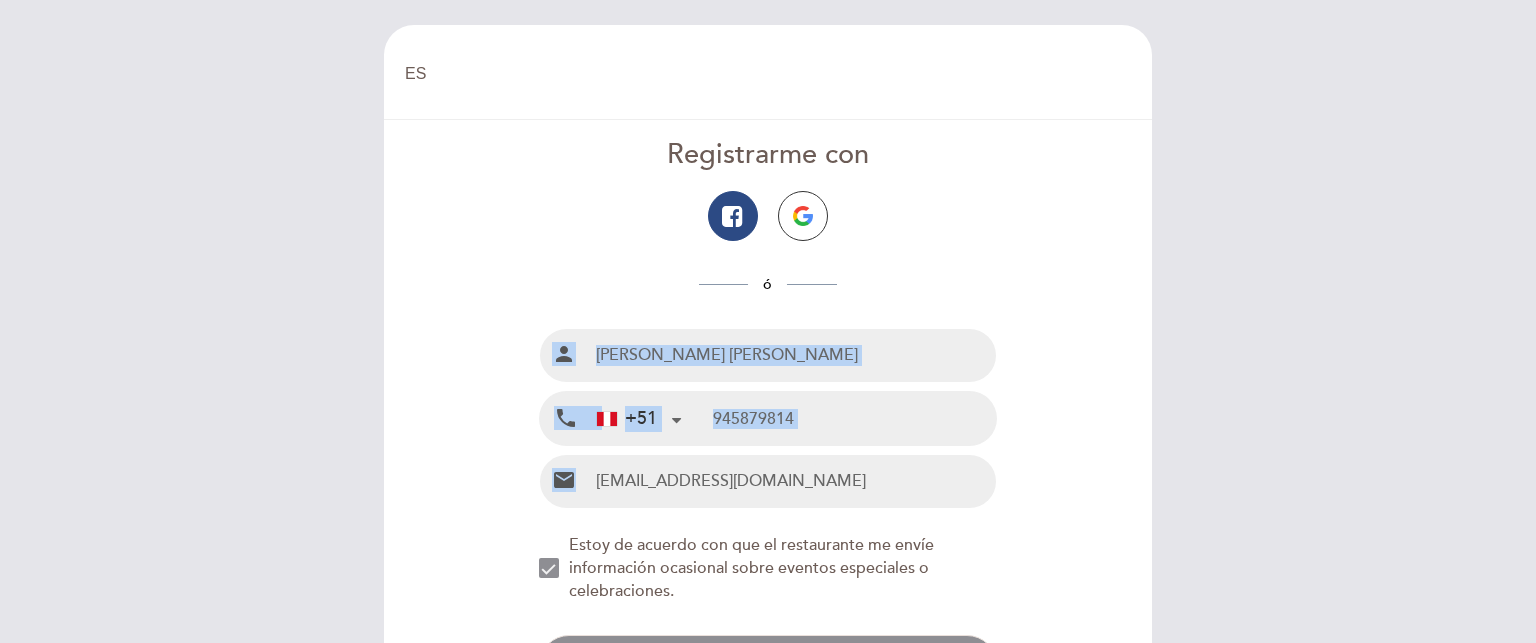 drag, startPoint x: 1535, startPoint y: 411, endPoint x: 1523, endPoint y: 290, distance: 121.59358 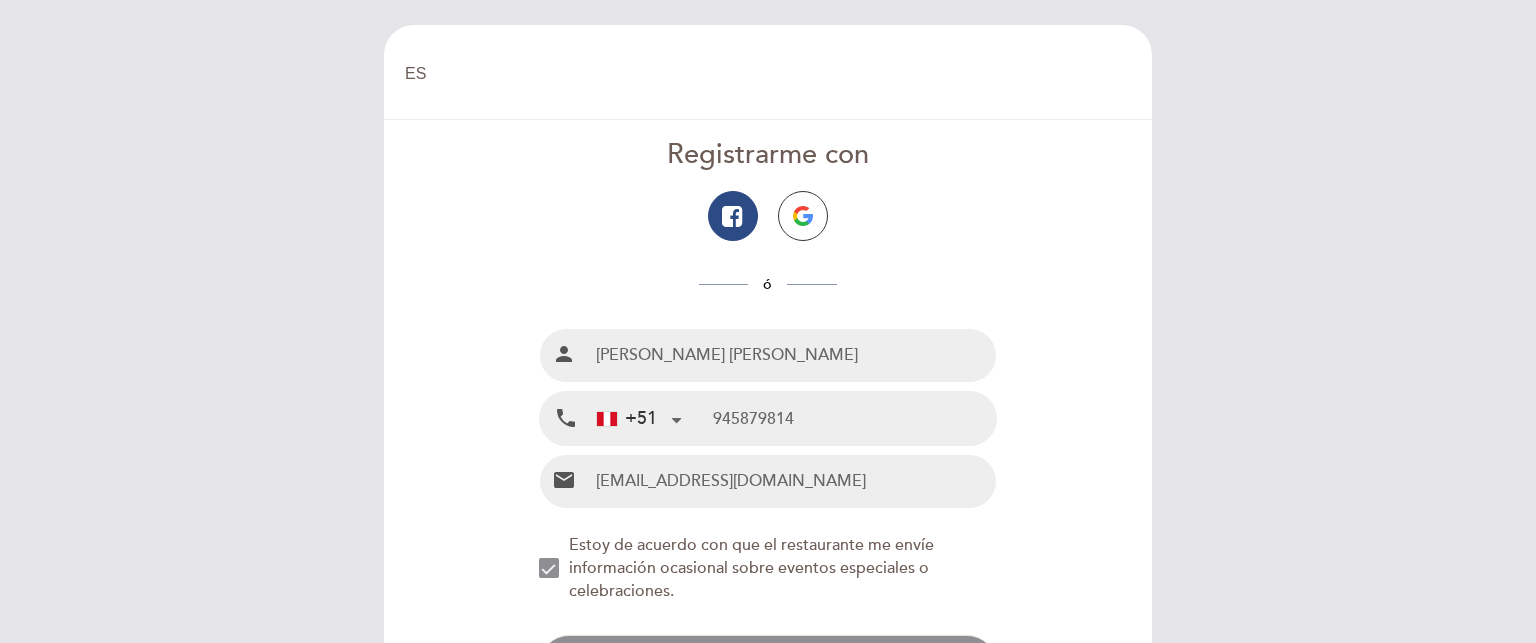 drag, startPoint x: 1019, startPoint y: 231, endPoint x: 1017, endPoint y: 255, distance: 24.083189 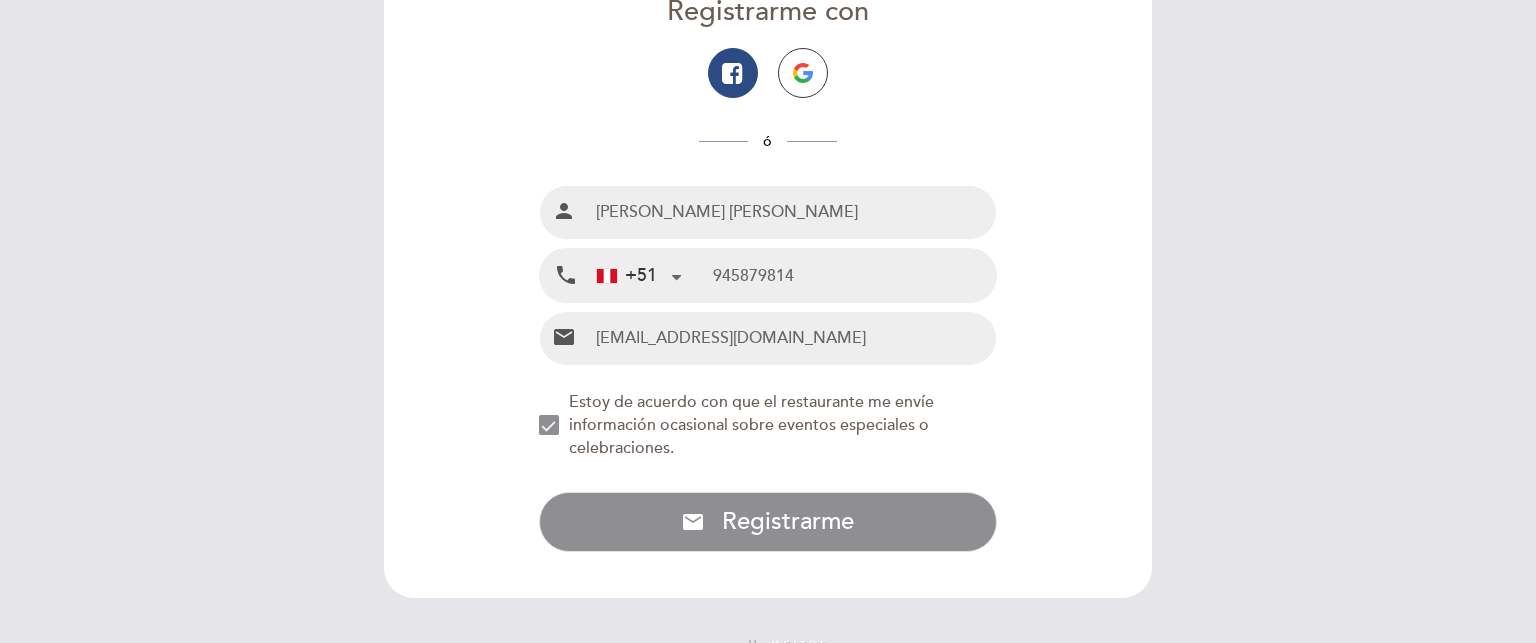 scroll, scrollTop: 195, scrollLeft: 0, axis: vertical 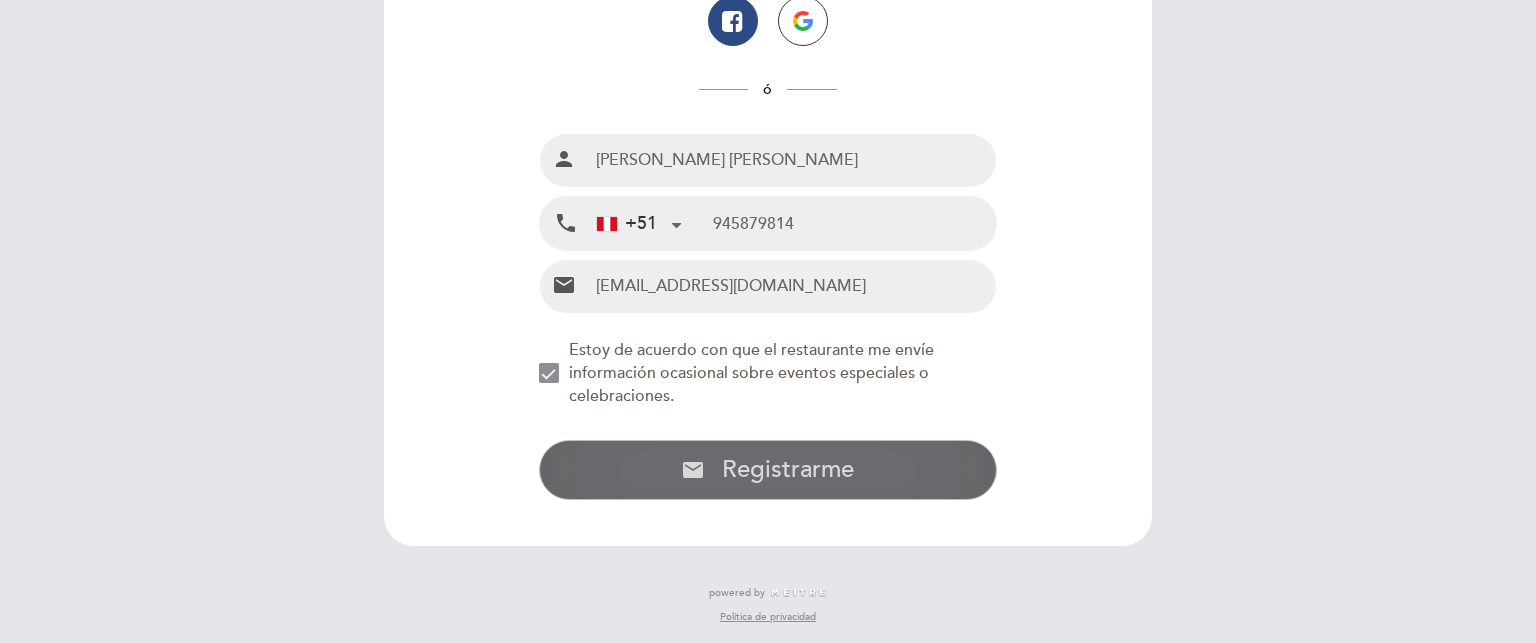 click on "email" at bounding box center (693, 470) 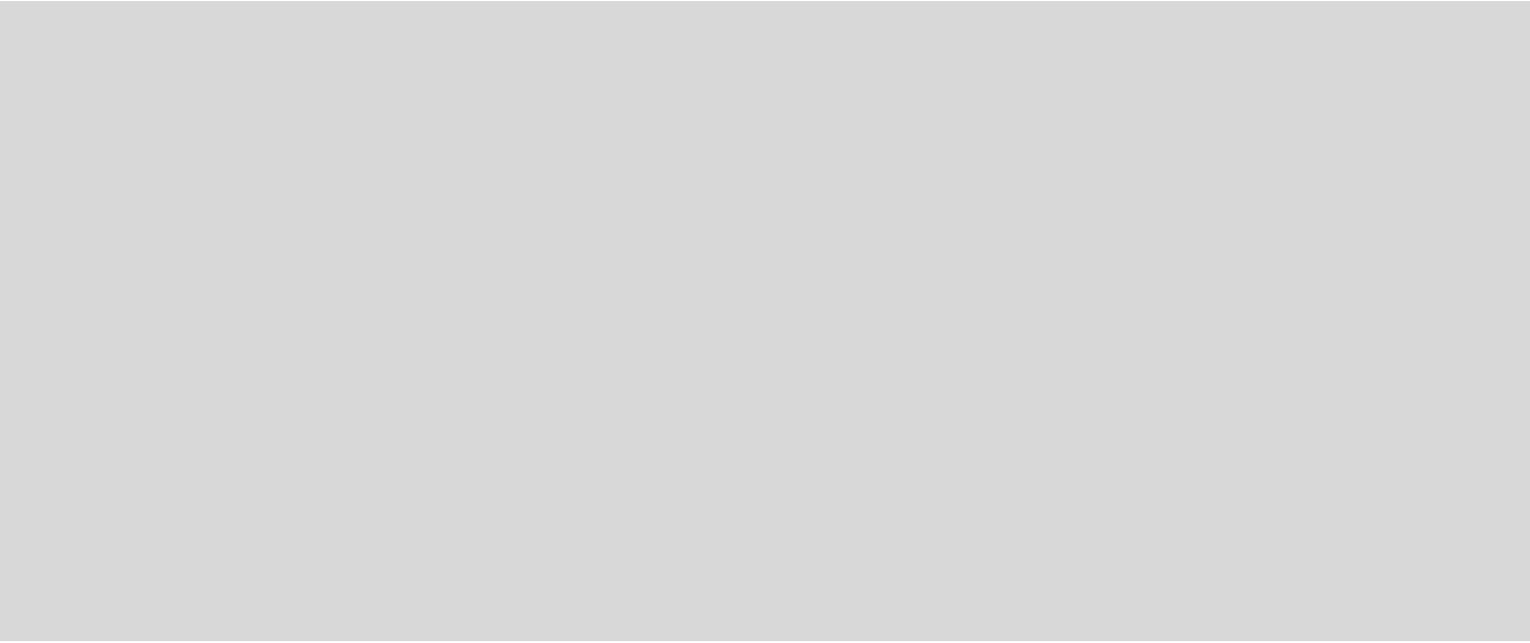 scroll, scrollTop: 0, scrollLeft: 0, axis: both 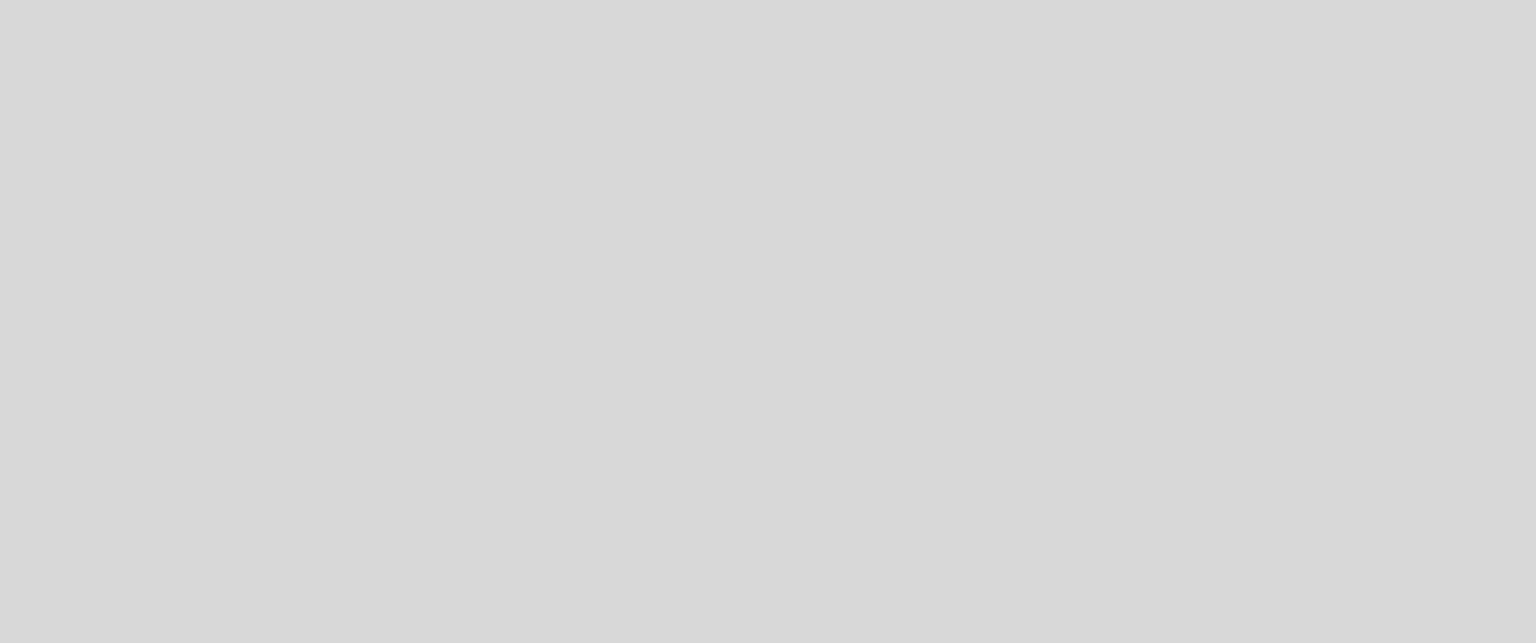 select on "es" 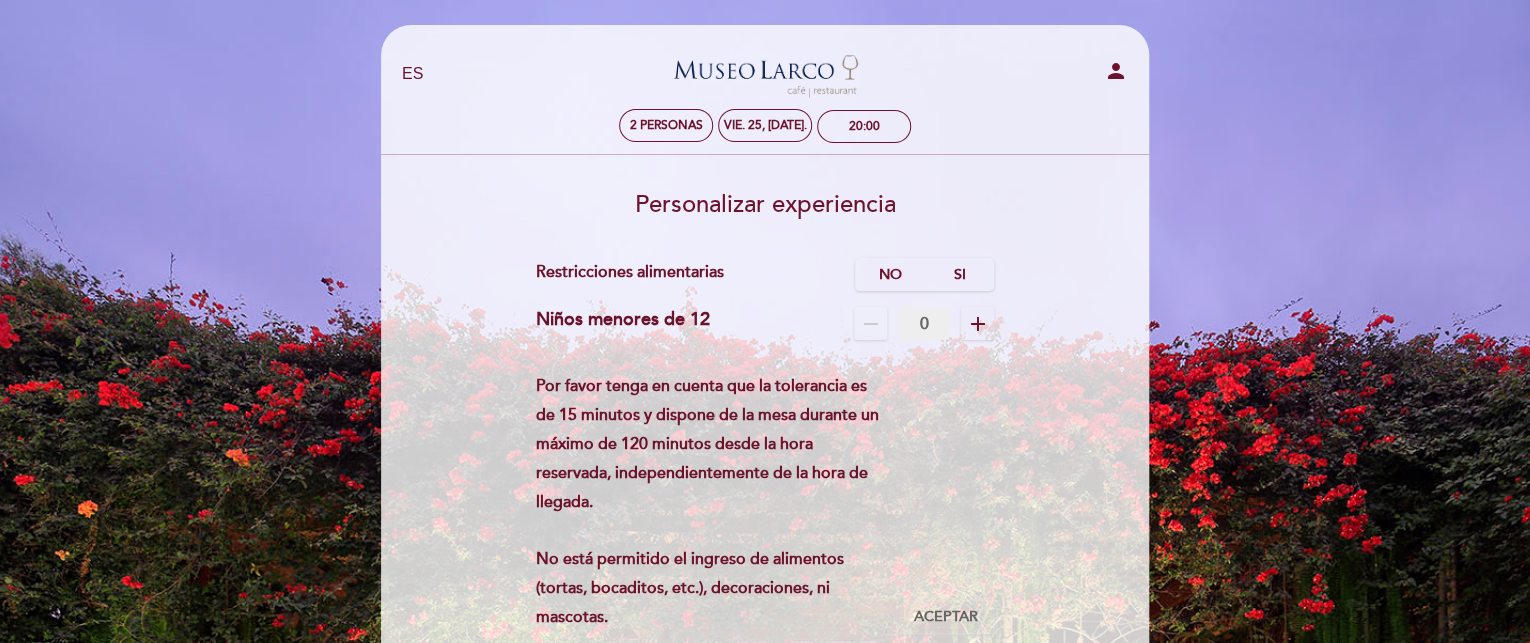 click on "remove" at bounding box center (871, 324) 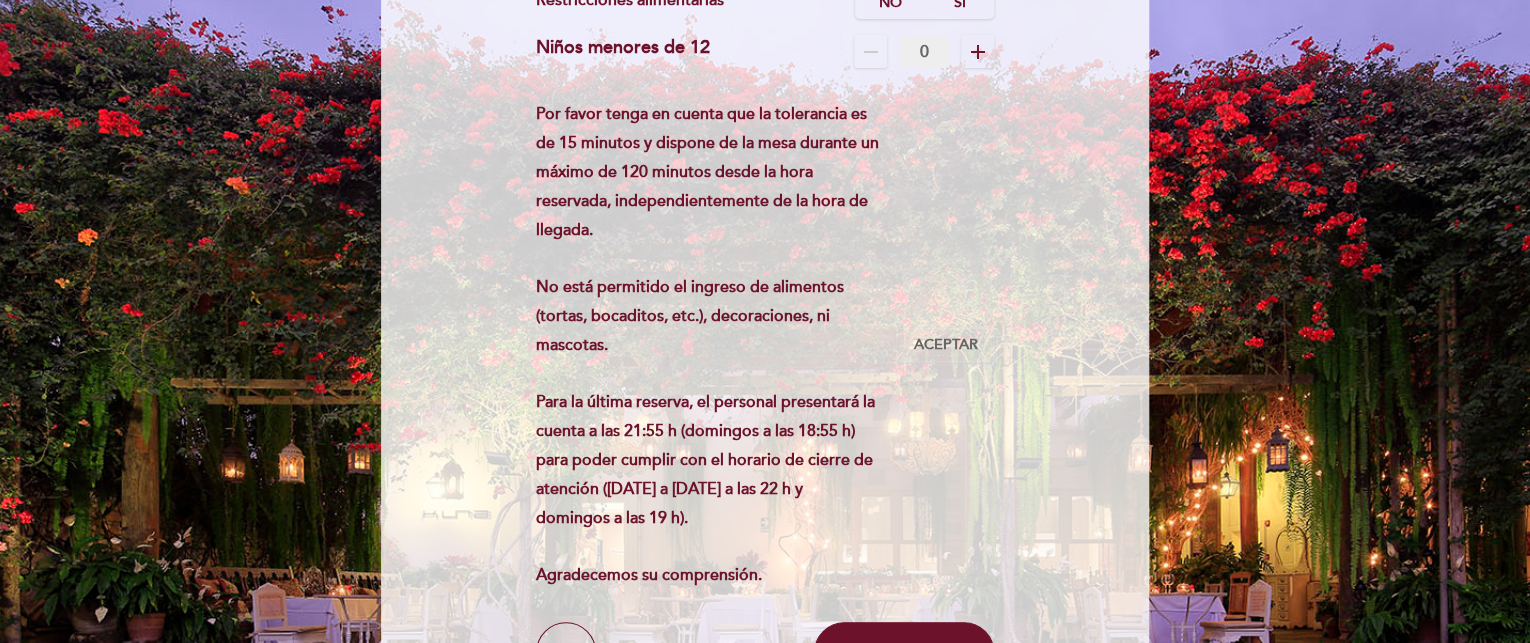 scroll, scrollTop: 281, scrollLeft: 0, axis: vertical 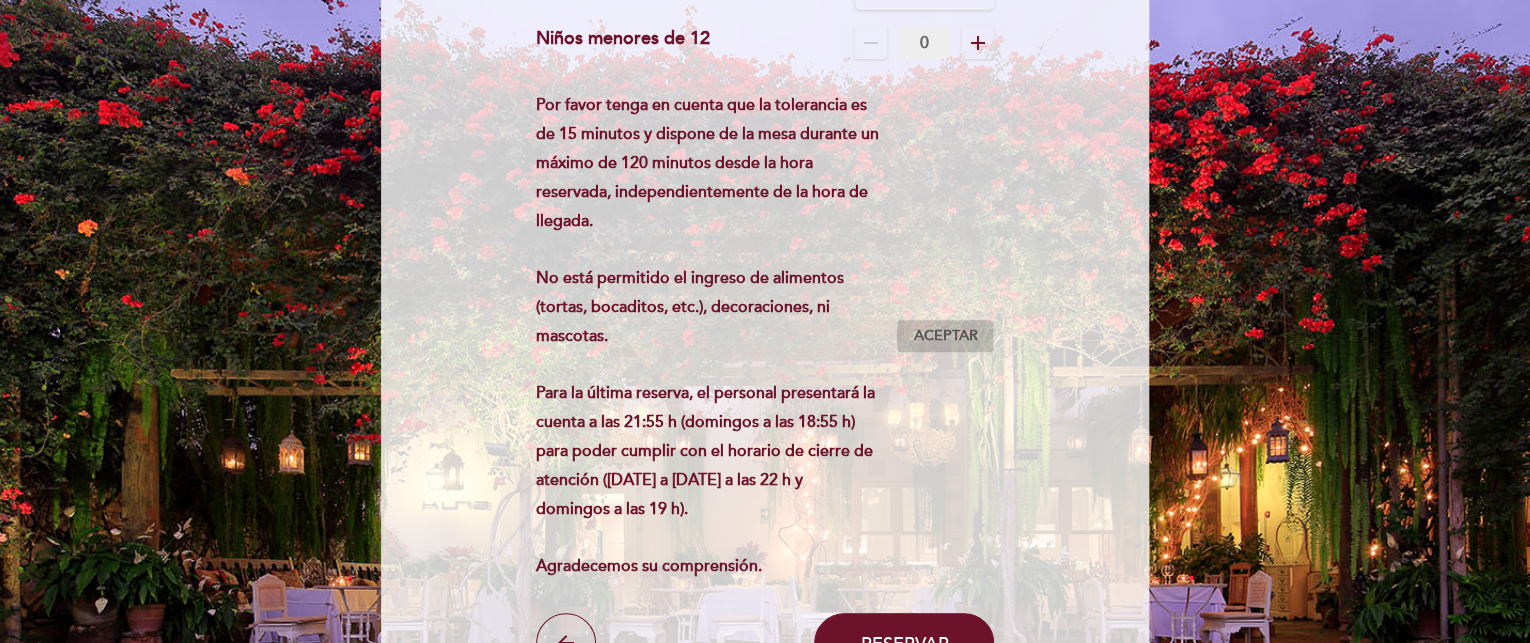 click on "Aceptar
Aceptado" at bounding box center (945, 336) 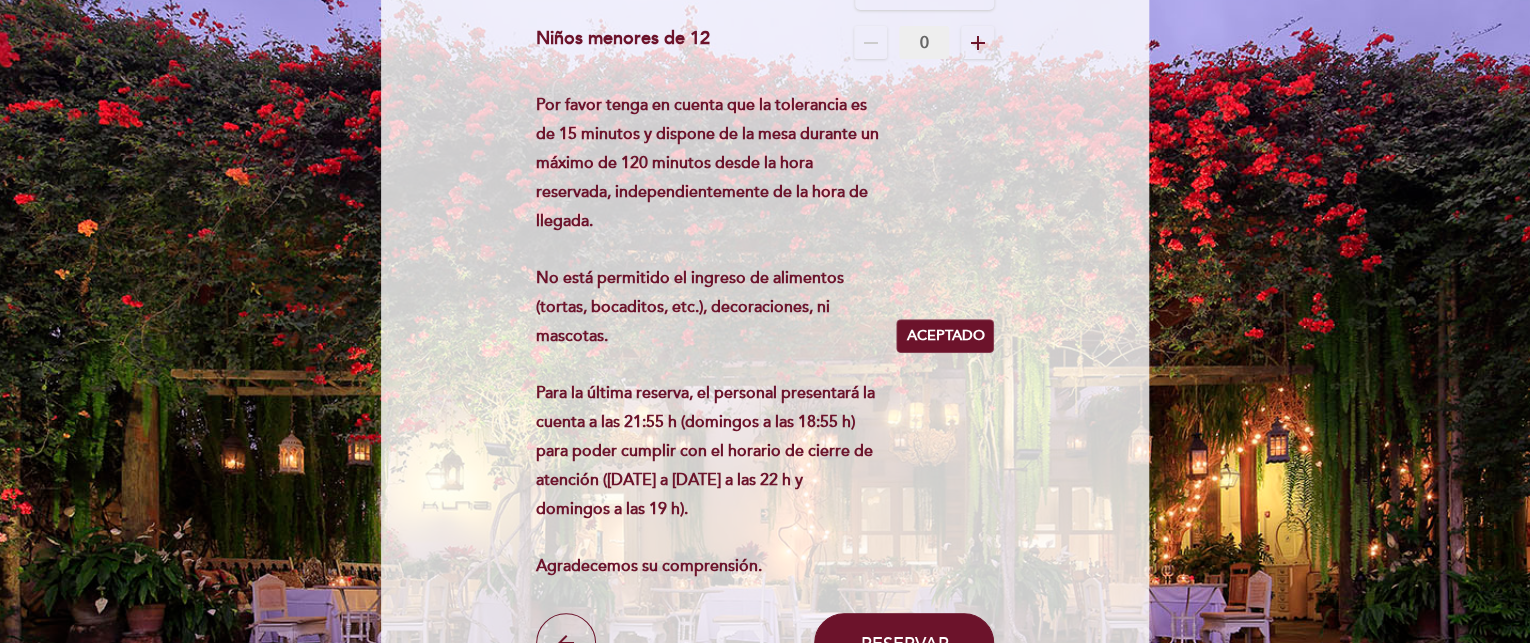 click on "EN
ES
PT
Museo Larco Café - Restaurant
person
2 personas
vie.
25,
jul.
20:00
Bienvenido
Bienvenido," at bounding box center [765, 290] 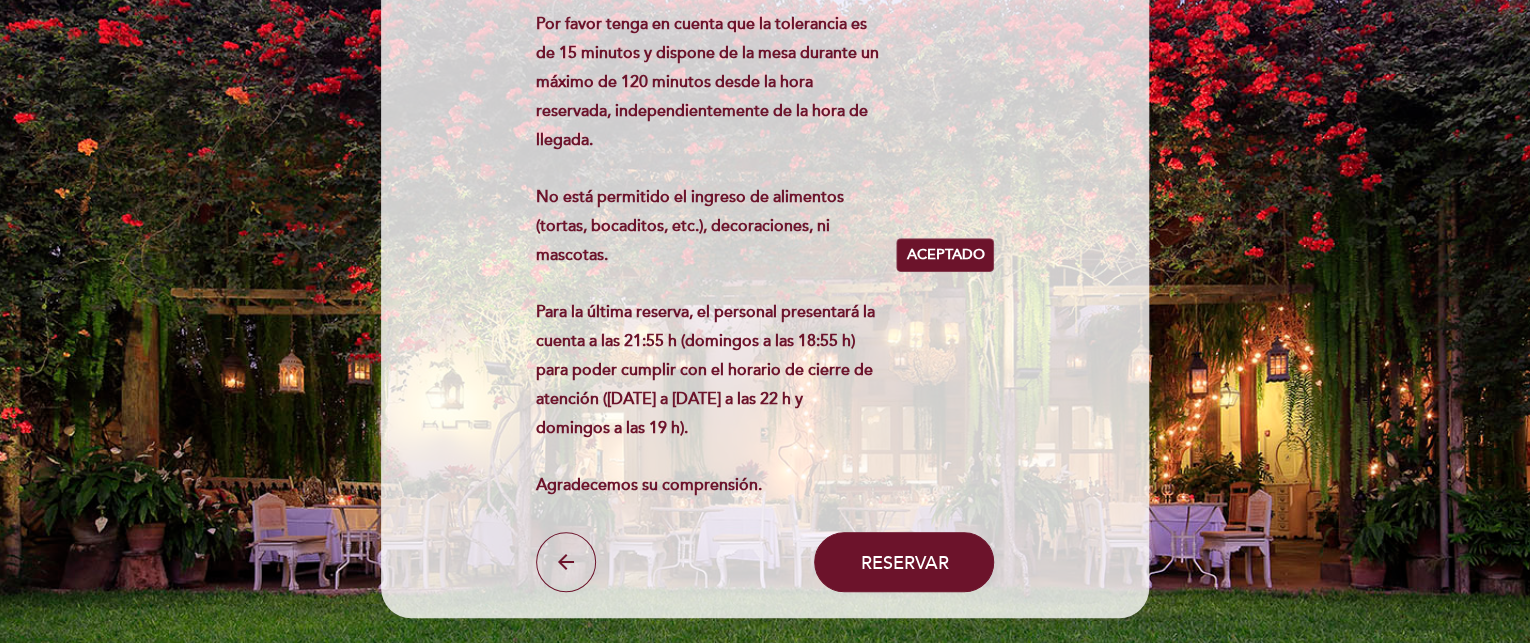 scroll, scrollTop: 380, scrollLeft: 0, axis: vertical 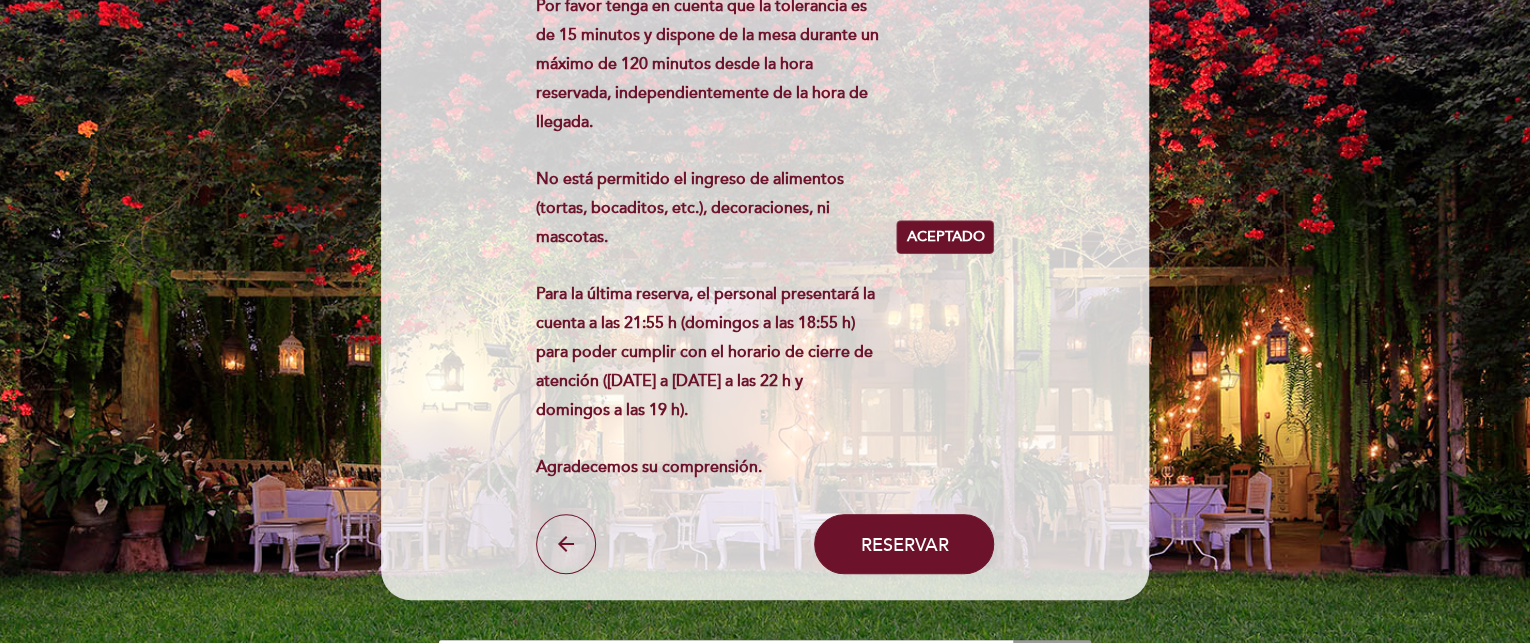 drag, startPoint x: 1472, startPoint y: 331, endPoint x: 1471, endPoint y: 409, distance: 78.00641 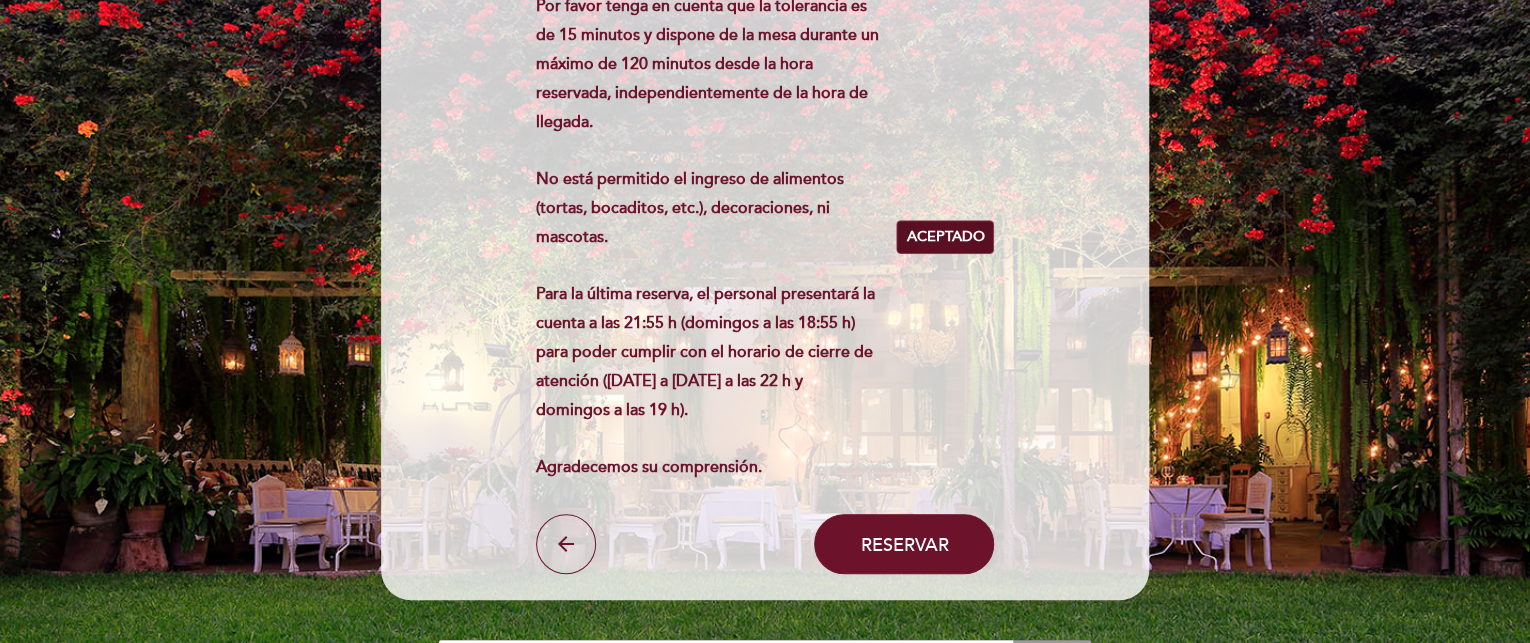click on "Aceptado" at bounding box center (945, 237) 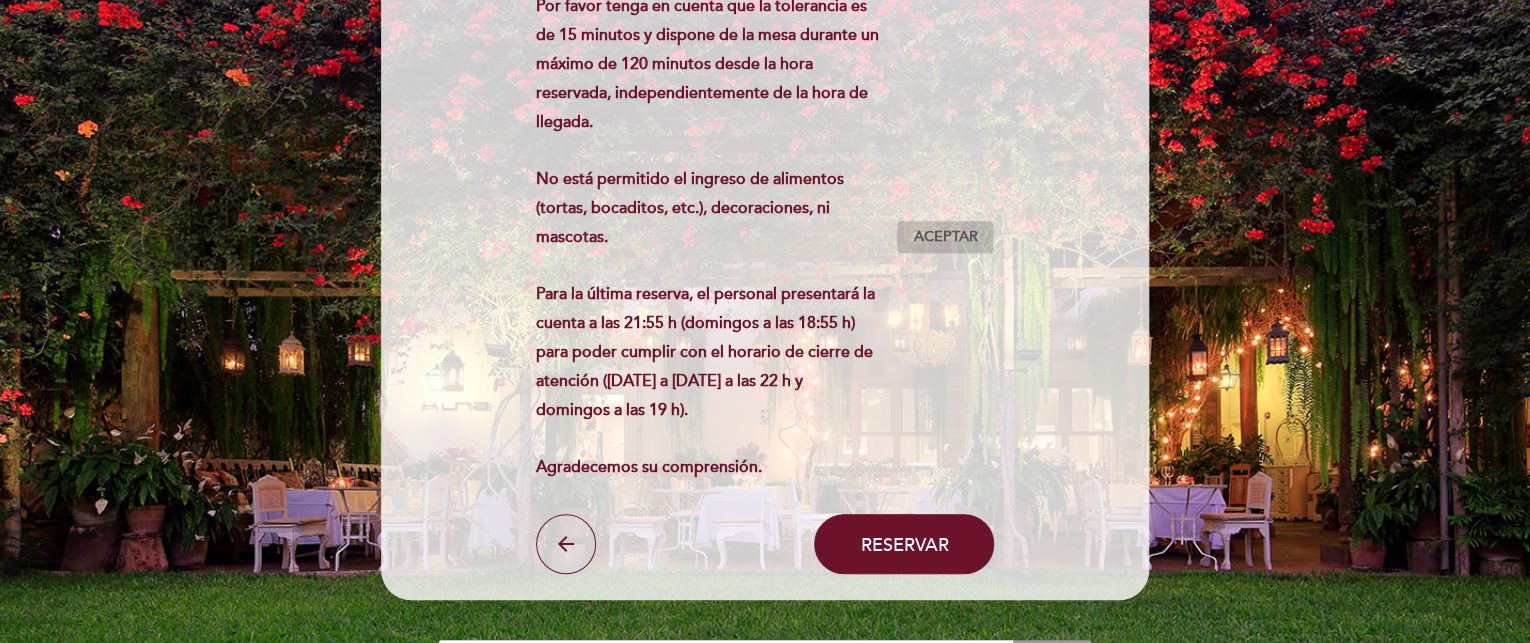 click on "Aceptar" at bounding box center (945, 237) 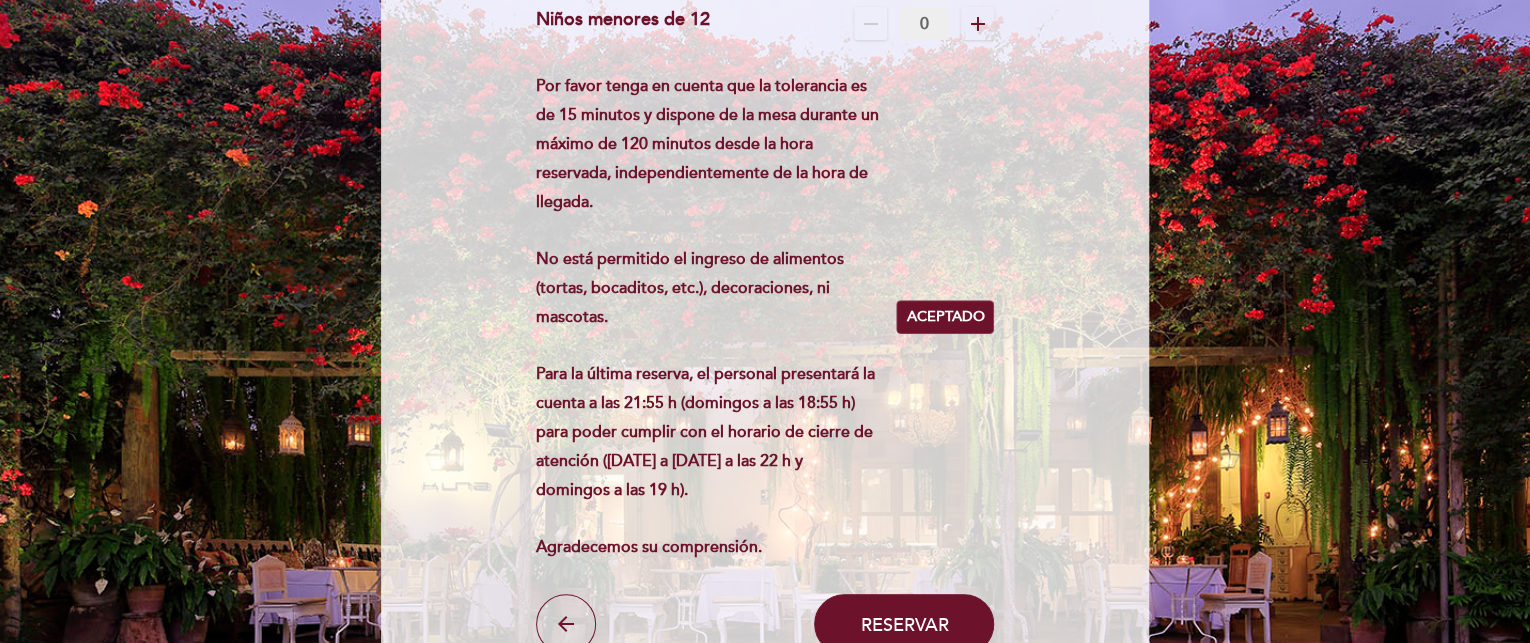 scroll, scrollTop: 302, scrollLeft: 0, axis: vertical 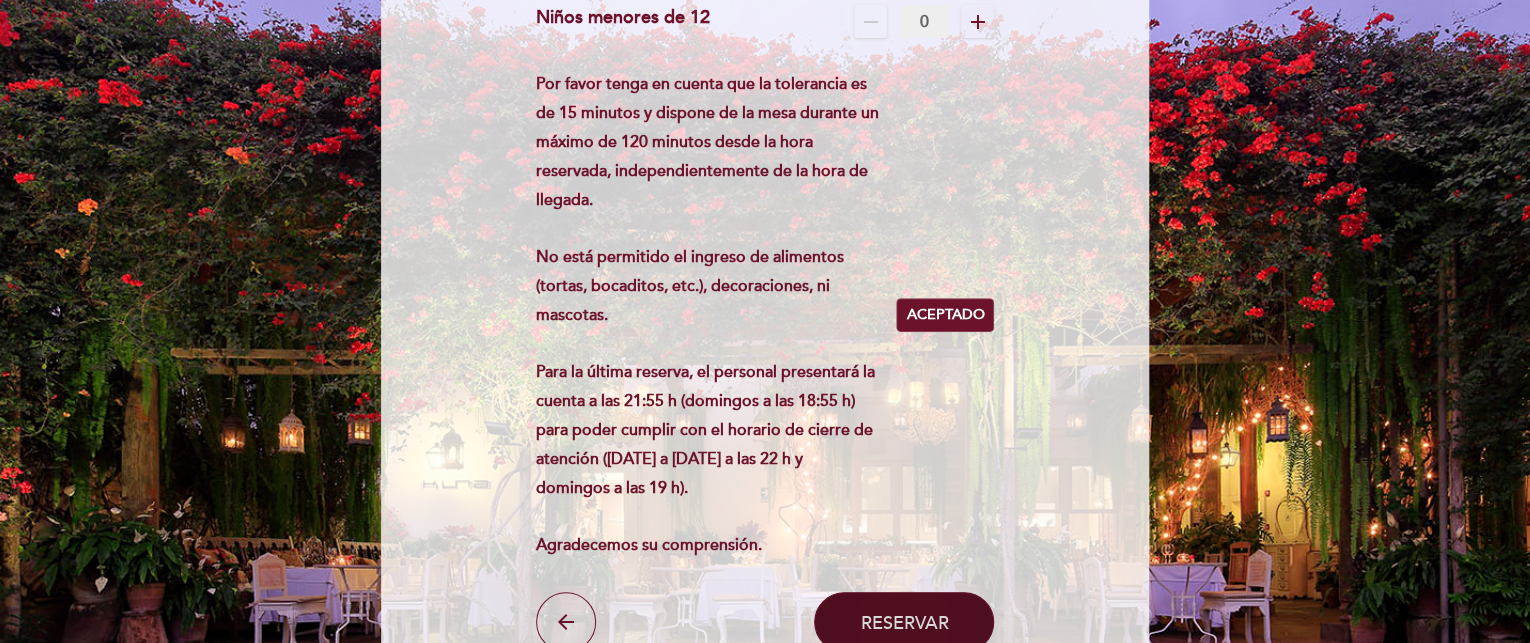 click on "Reservar" at bounding box center [904, 622] 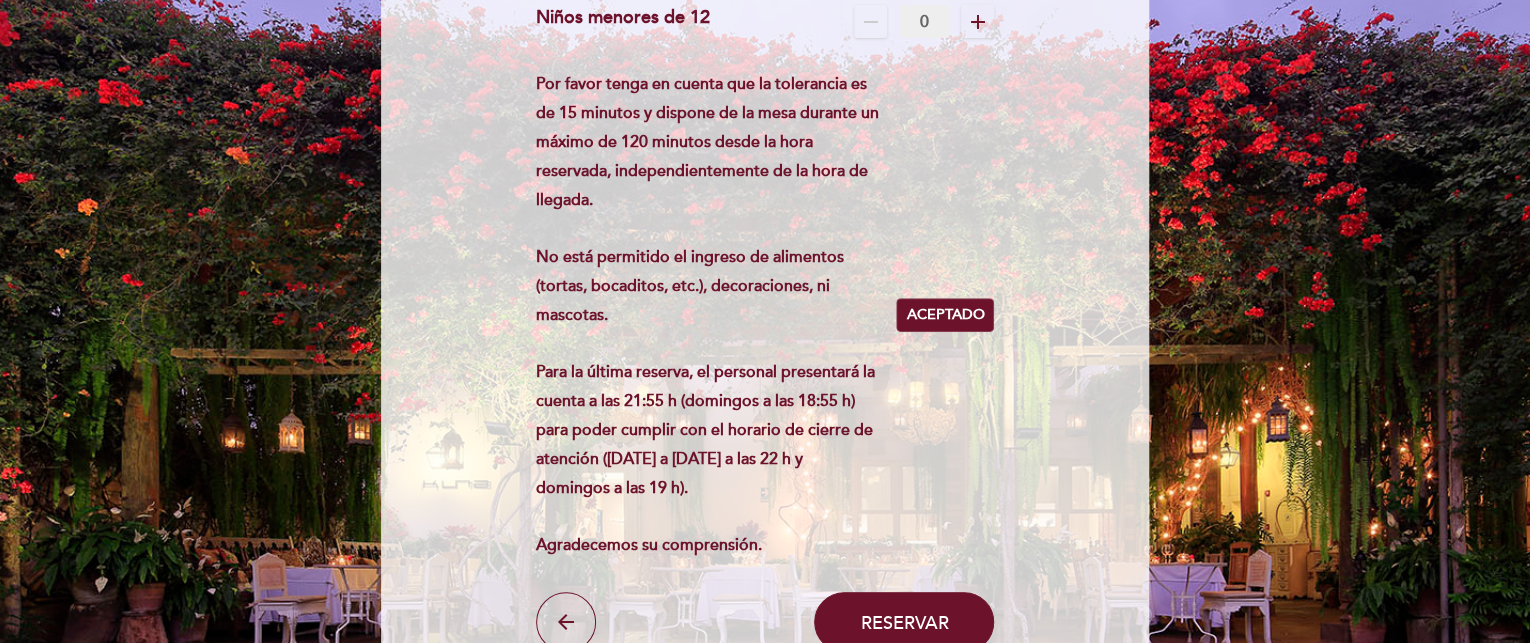 scroll, scrollTop: 500, scrollLeft: 0, axis: vertical 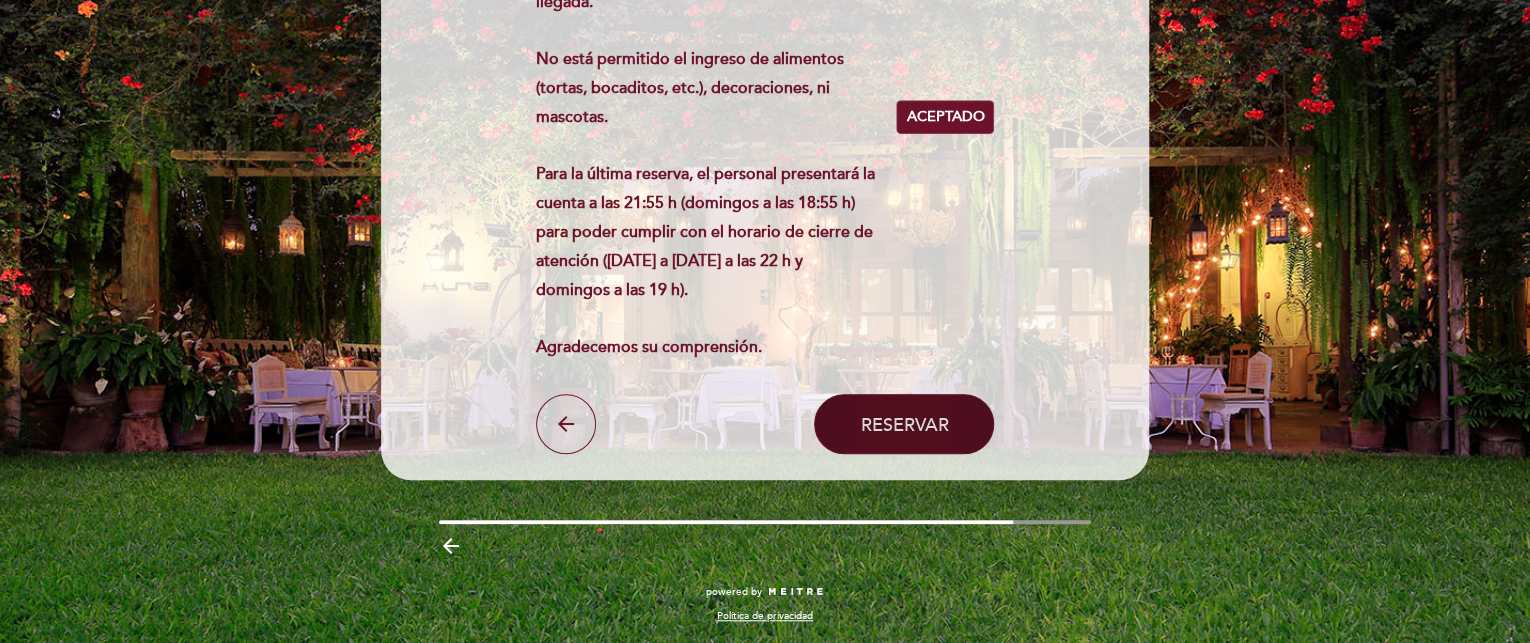 click on "Reservar" at bounding box center [904, 424] 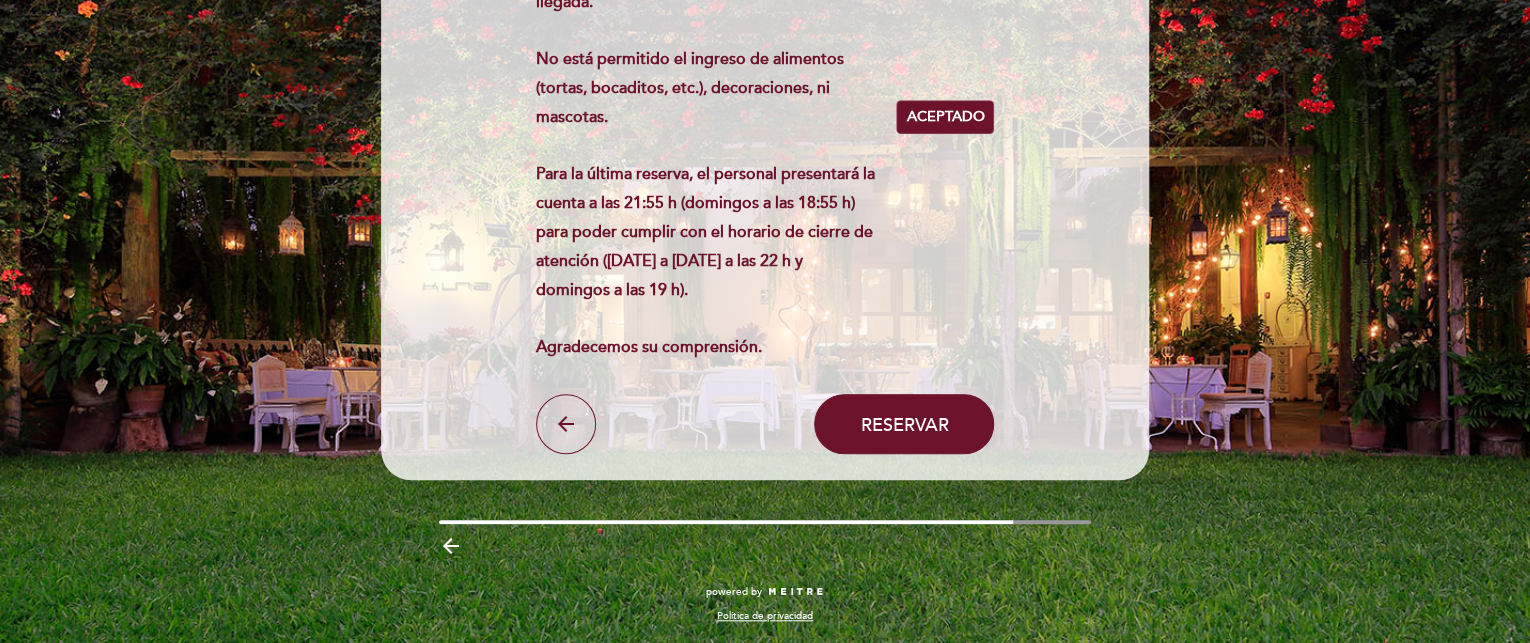 click on "Por favor tenga en cuenta que la tolerancia es de 15 minutos y dispone de la mesa durante un máximo de 120 minutos desde la hora reservada, independientemente de la hora de llegada.
No está permitido el ingreso de alimentos (tortas, bocaditos, etc.), decoraciones, ni mascotas.
Para la última reserva, el personal presentará la cuenta a las 21:55 h (domingos a las 18:55 h) para poder cumplir con el horario de cierre de atención (lunes a sábado a las 22 h y domingos a las 19 h).
Agradecemos su comprensión." at bounding box center [716, 117] 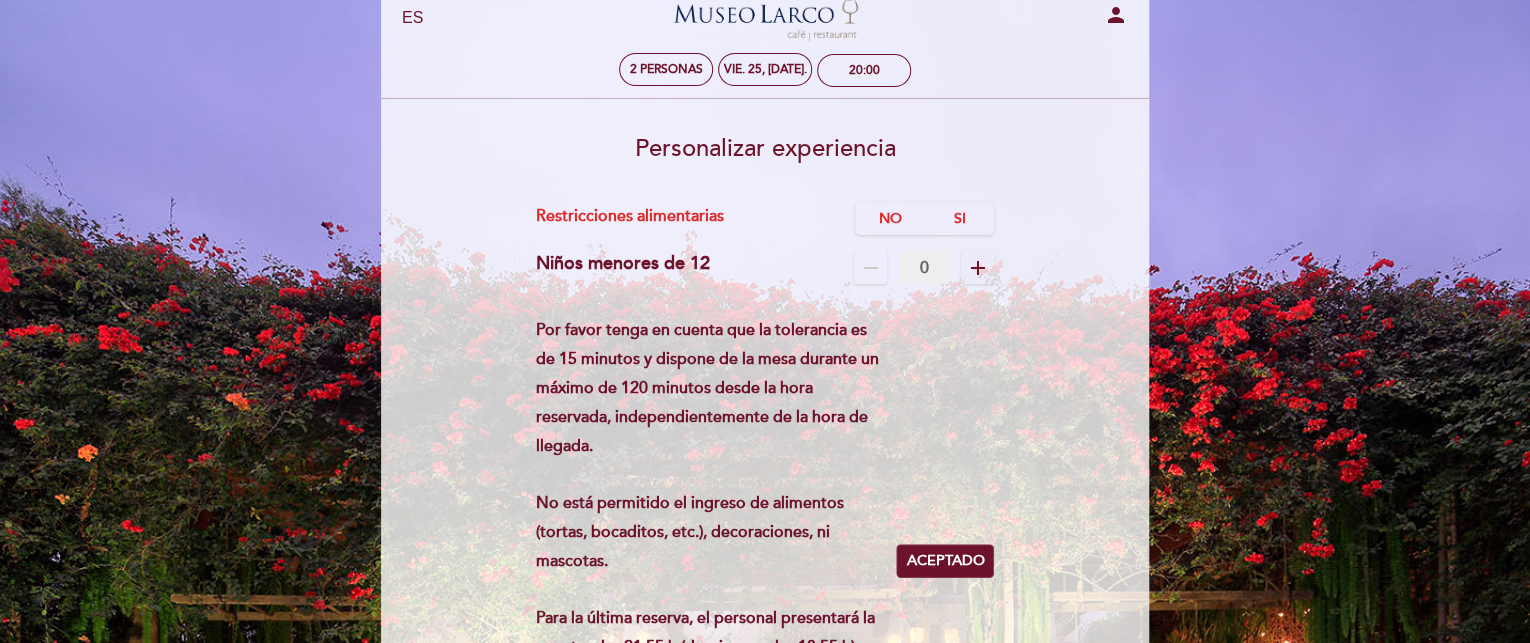 scroll, scrollTop: 54, scrollLeft: 0, axis: vertical 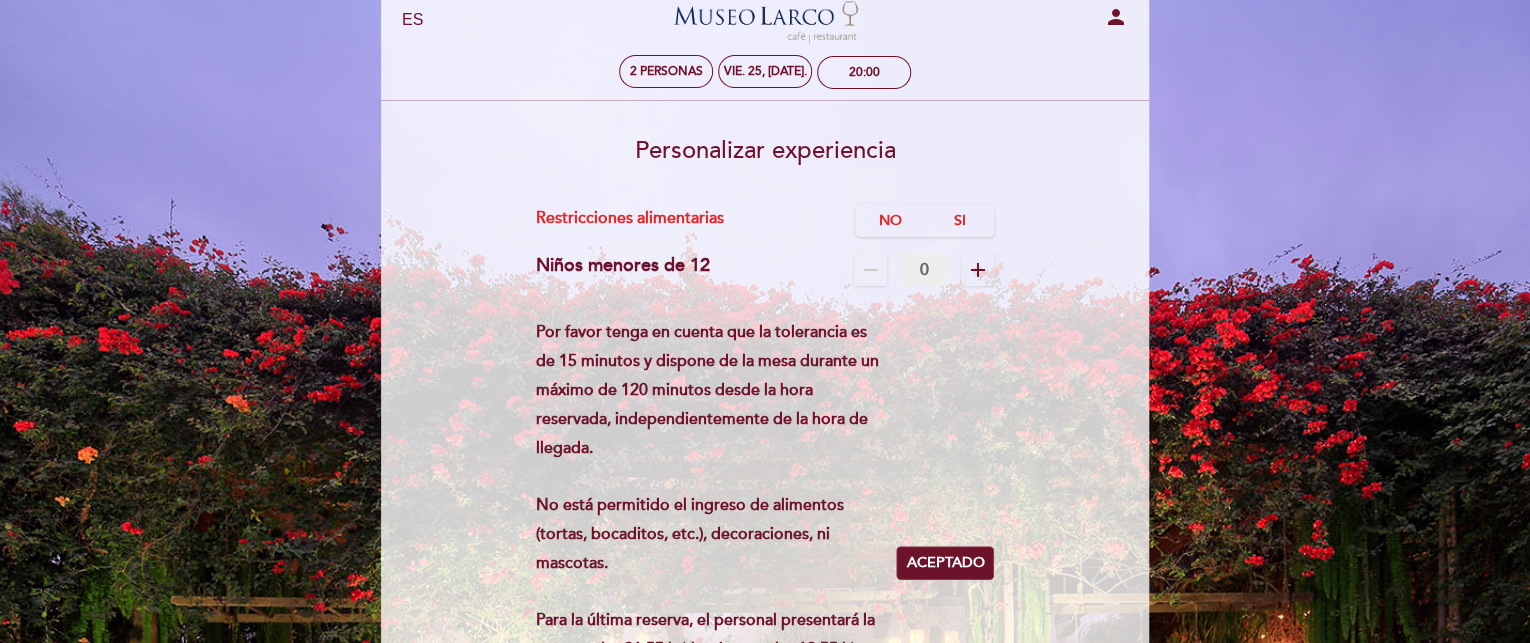 click on "remove" at bounding box center [871, 270] 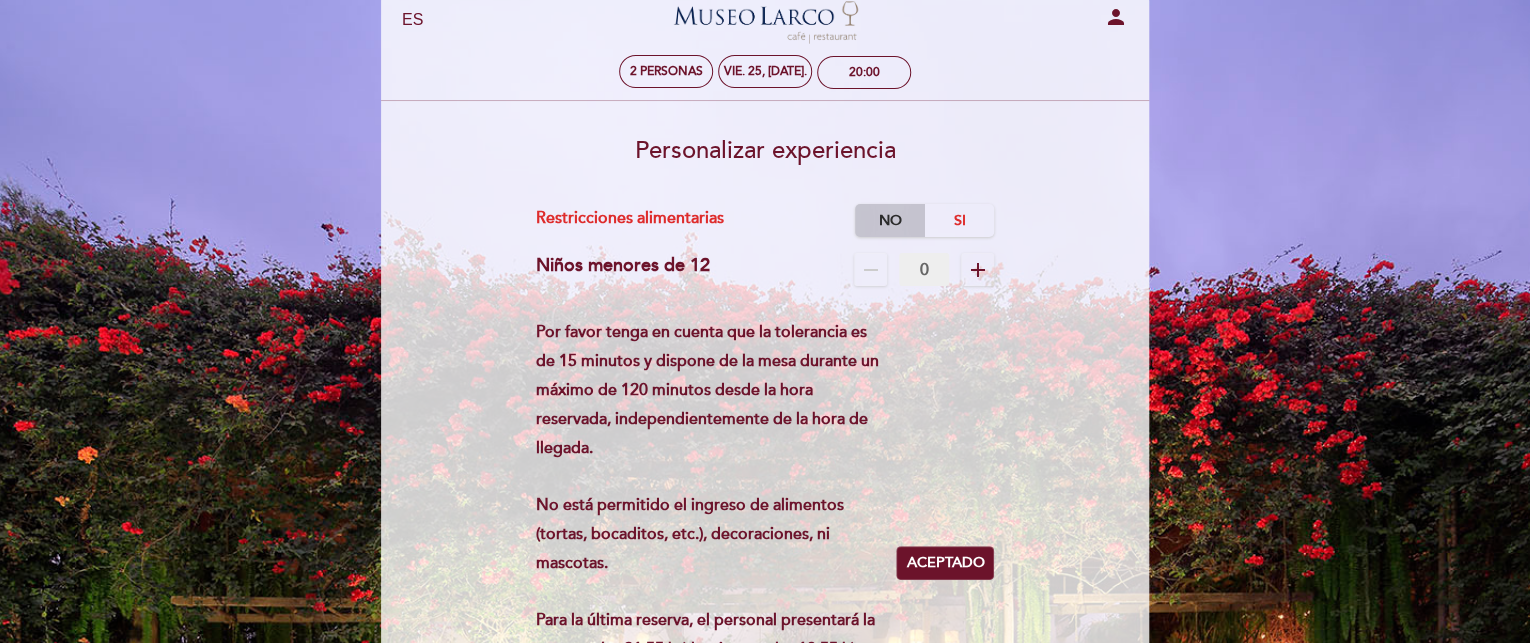 click on "No" at bounding box center (890, 220) 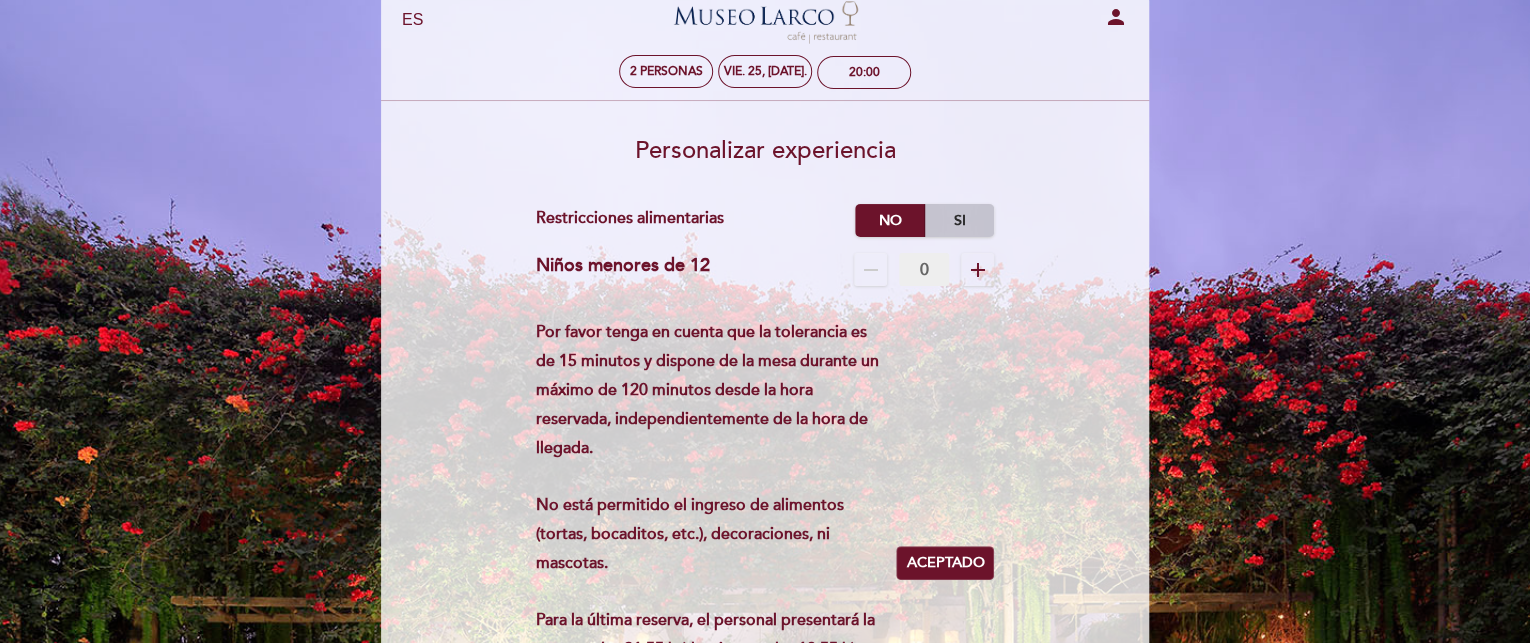 click on "Si" at bounding box center [959, 220] 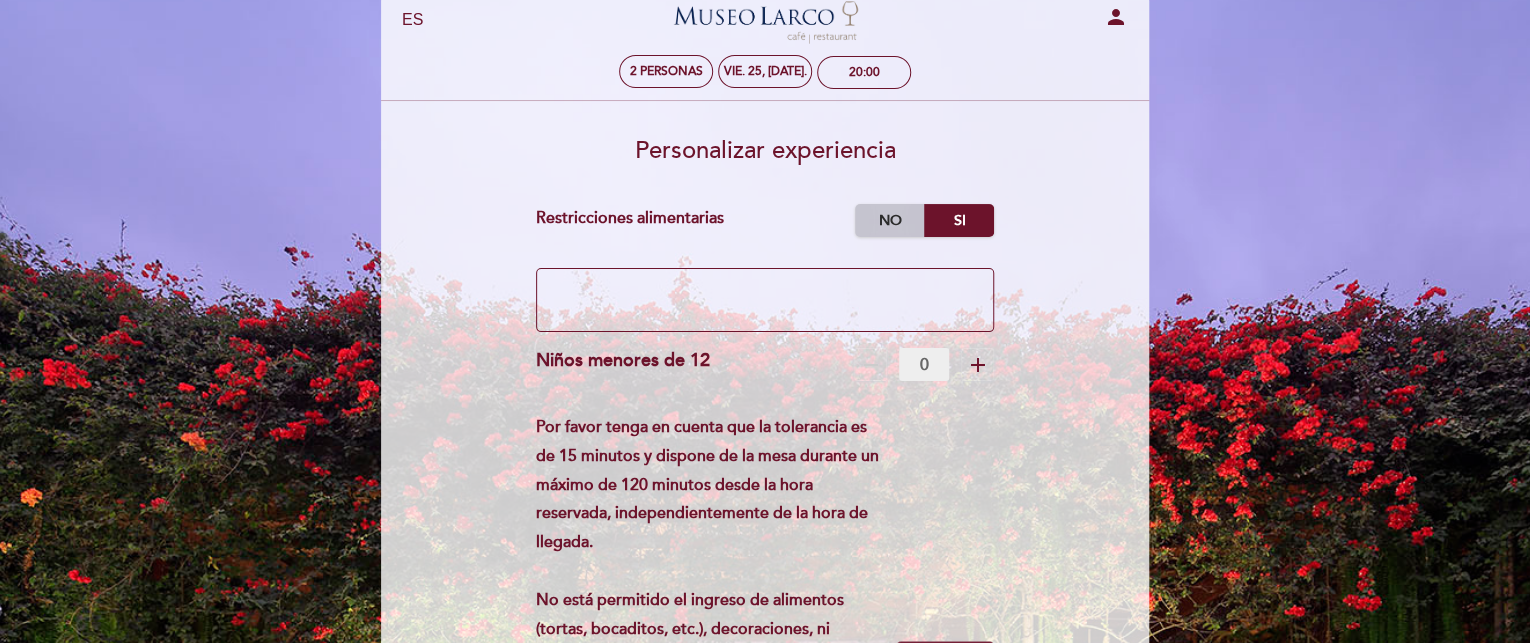 click on "No" at bounding box center (890, 220) 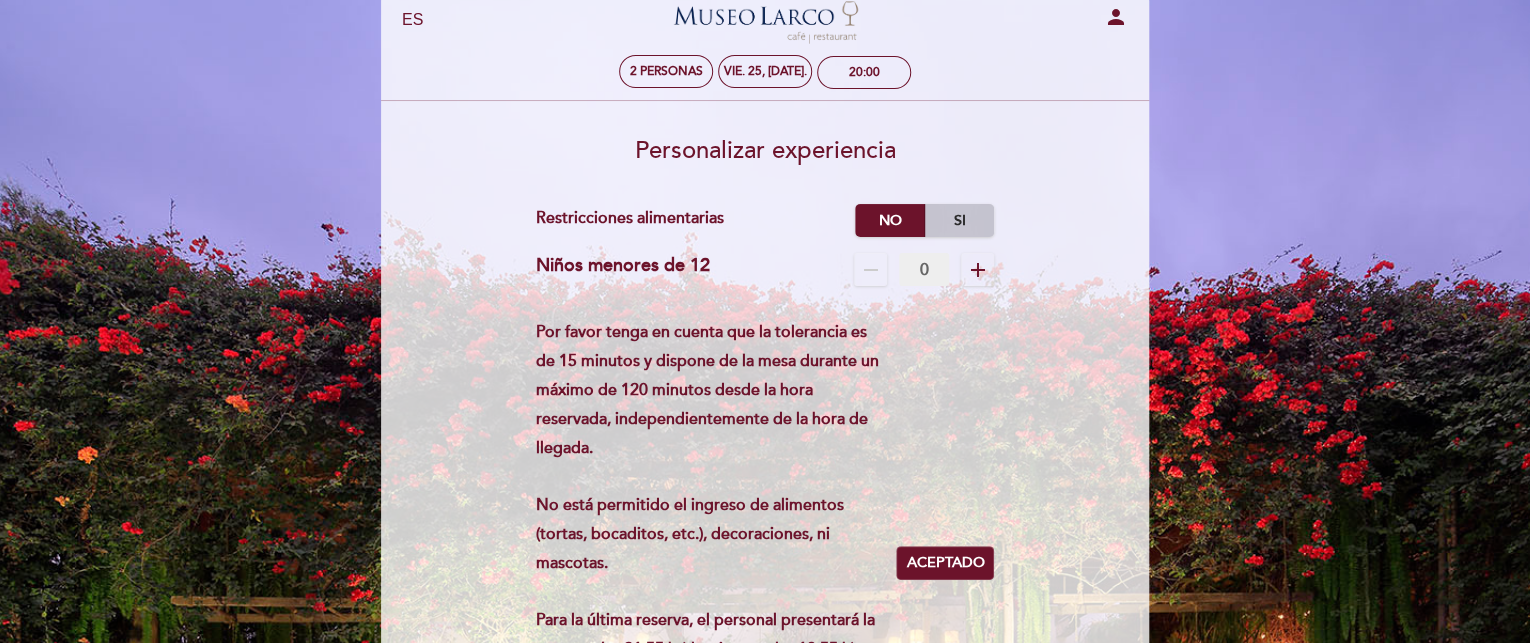 click on "Si" at bounding box center [959, 220] 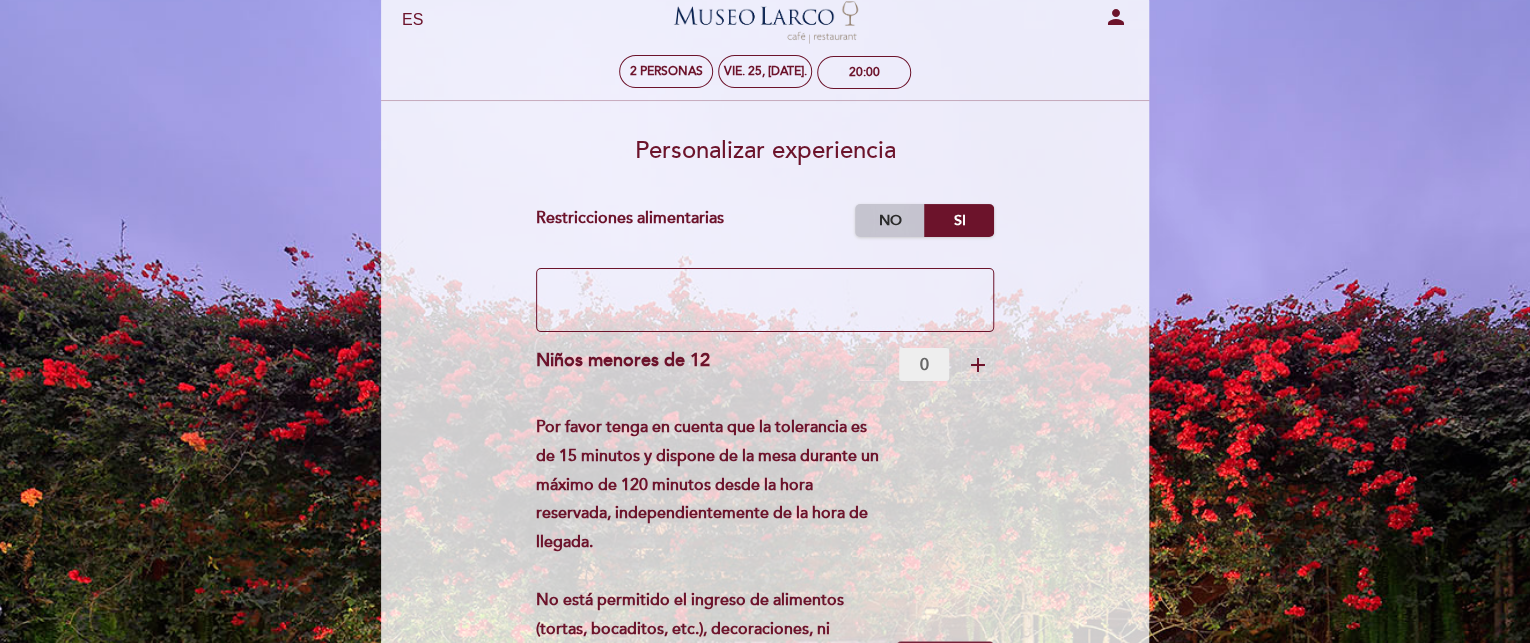 click on "No" at bounding box center (890, 220) 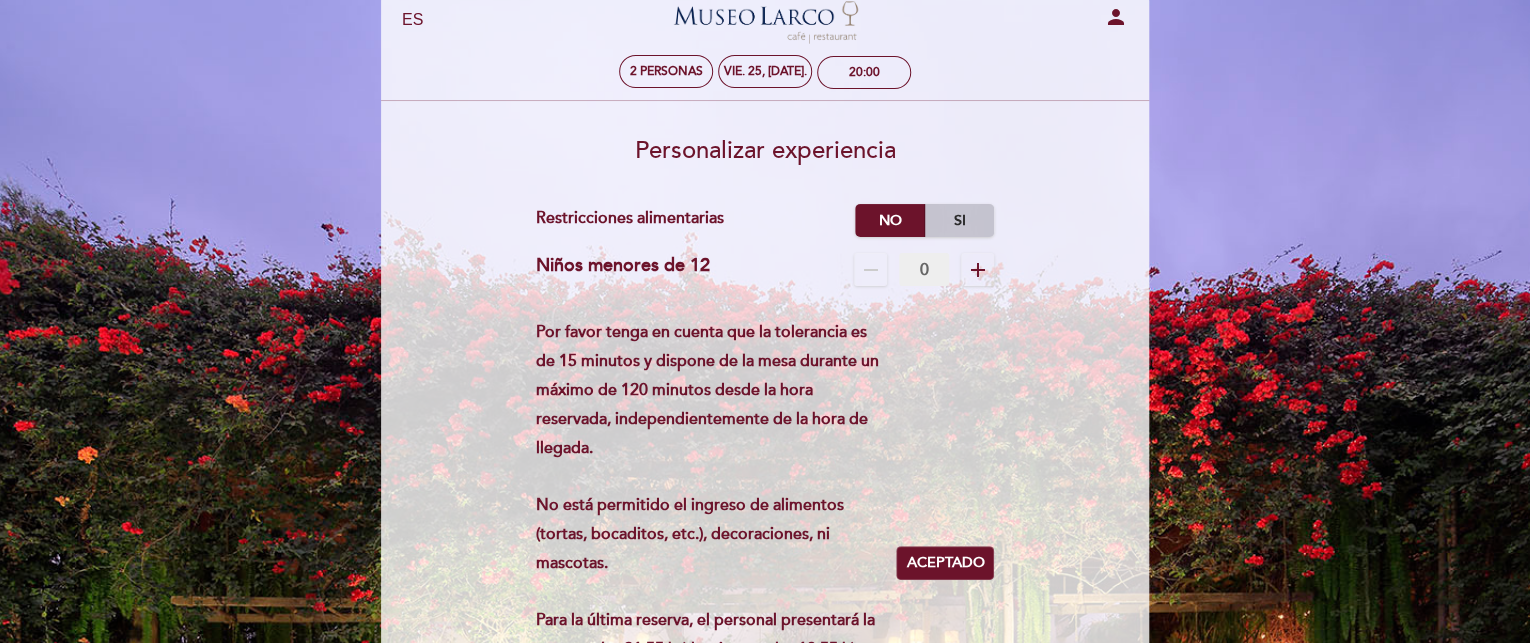 click on "Si" at bounding box center [959, 220] 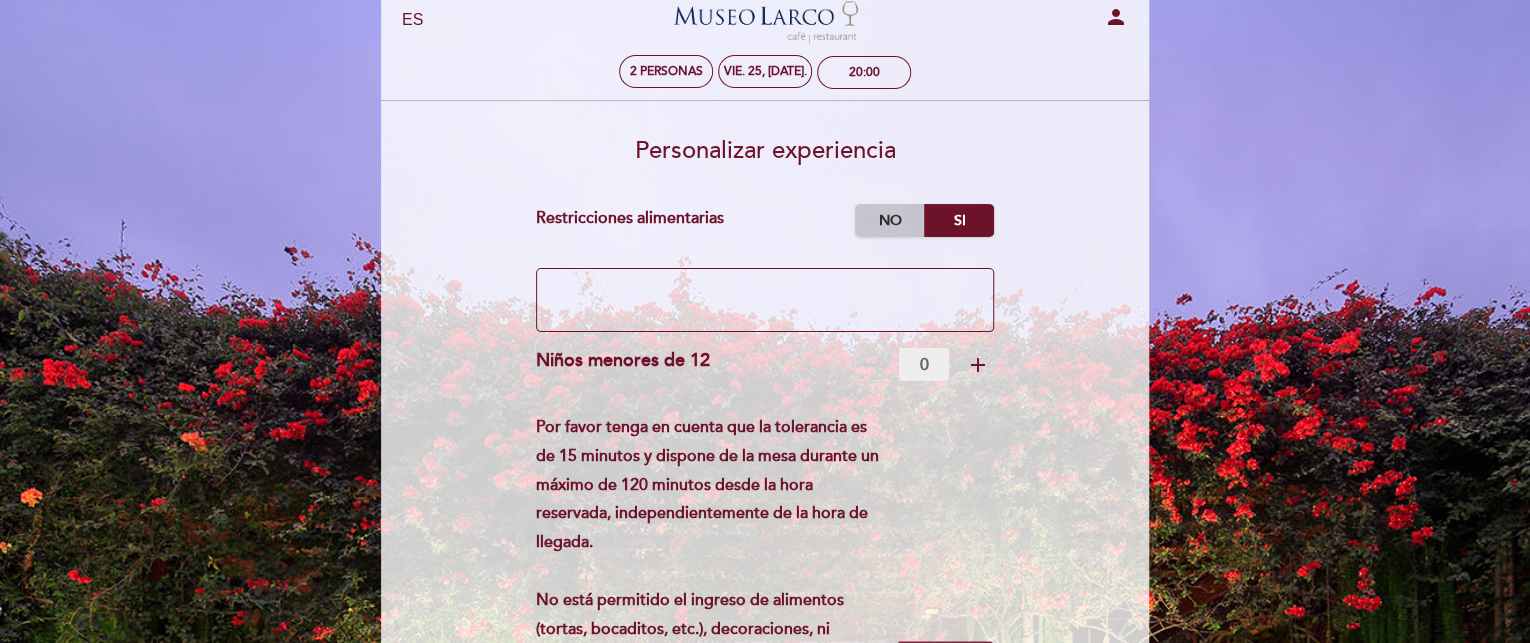 click on "No" at bounding box center (890, 220) 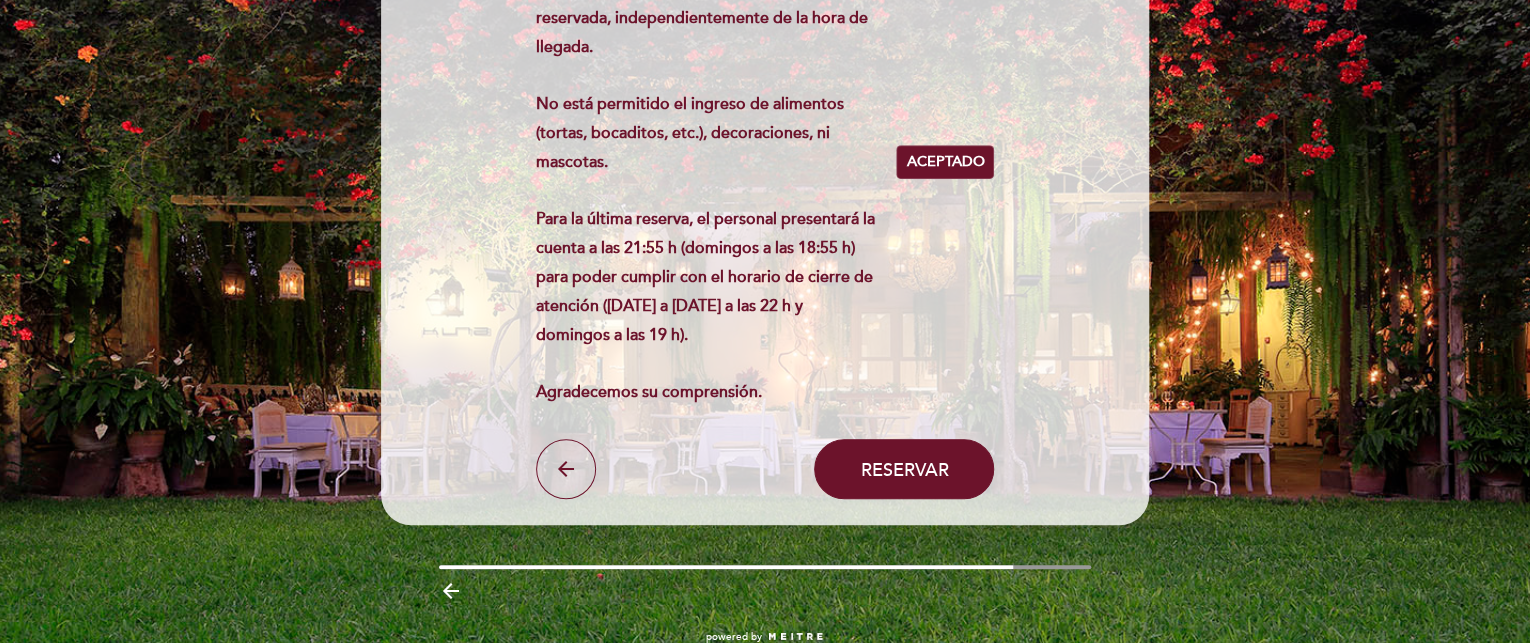 scroll, scrollTop: 500, scrollLeft: 0, axis: vertical 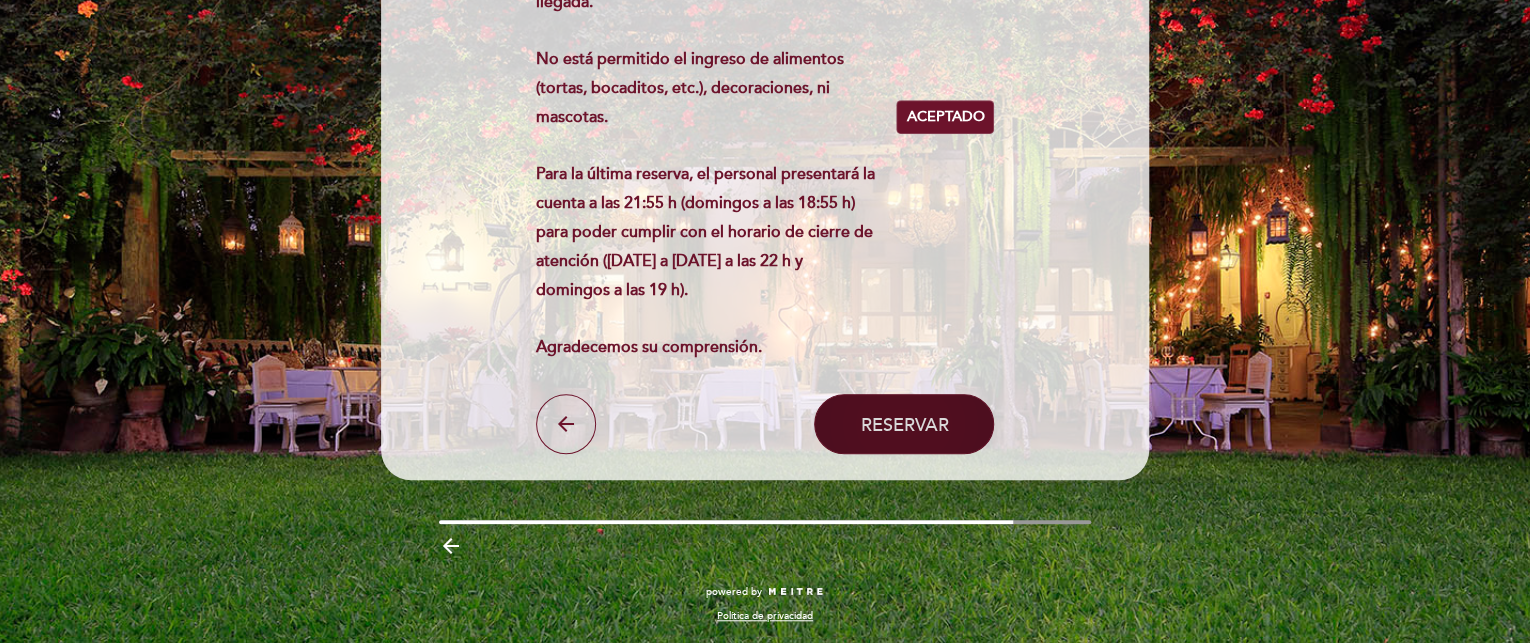 click on "Reservar" at bounding box center (904, 424) 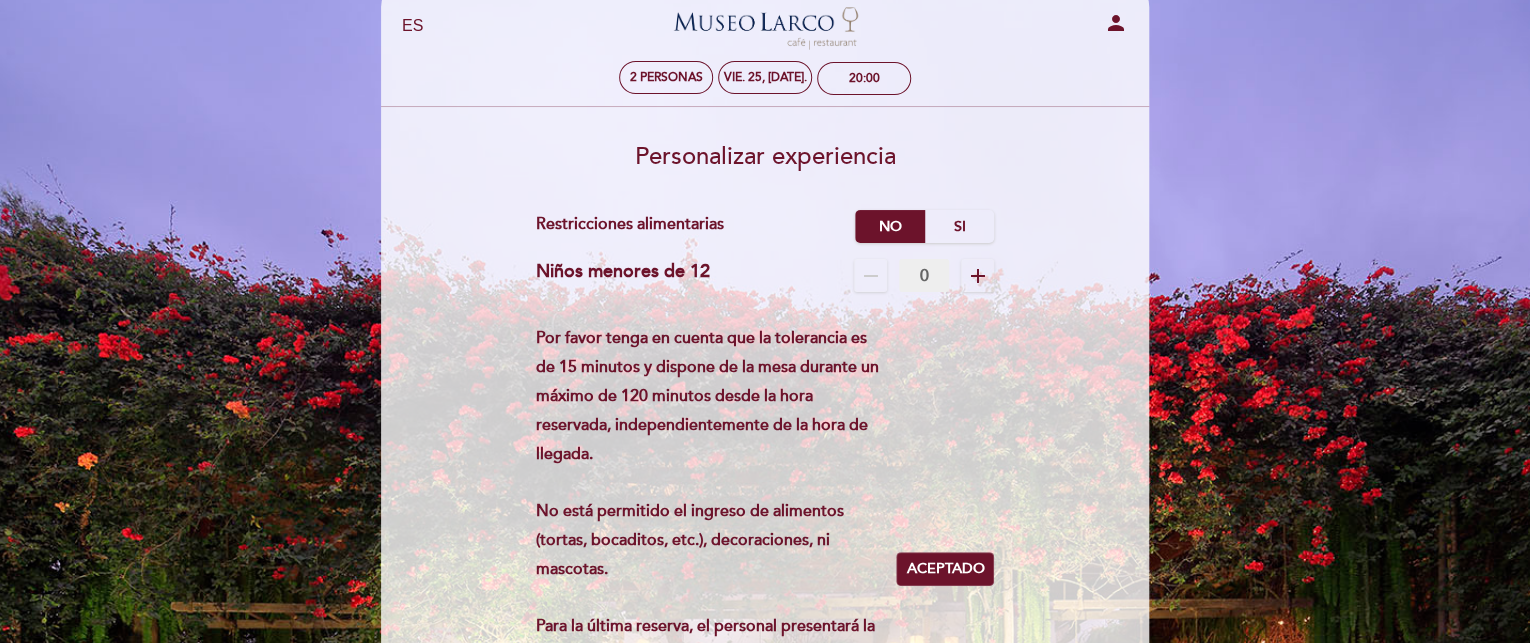 scroll, scrollTop: 0, scrollLeft: 0, axis: both 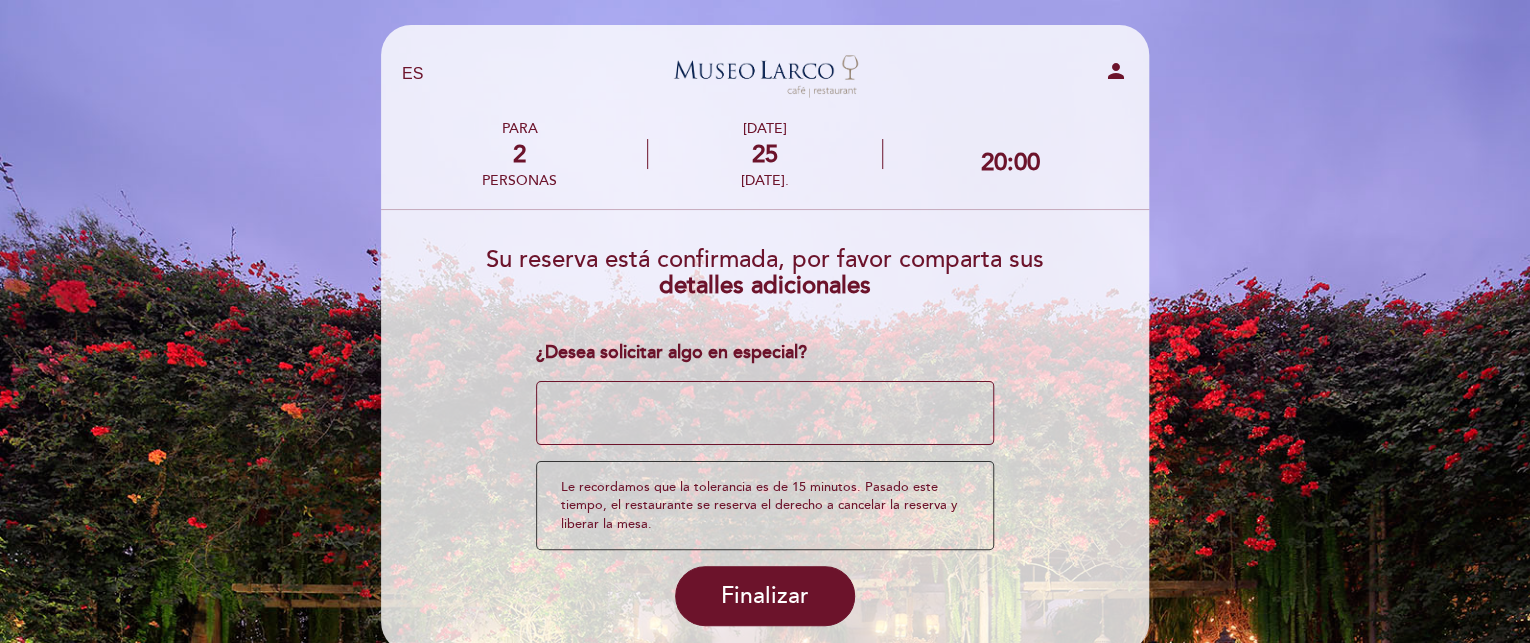 click at bounding box center [765, 413] 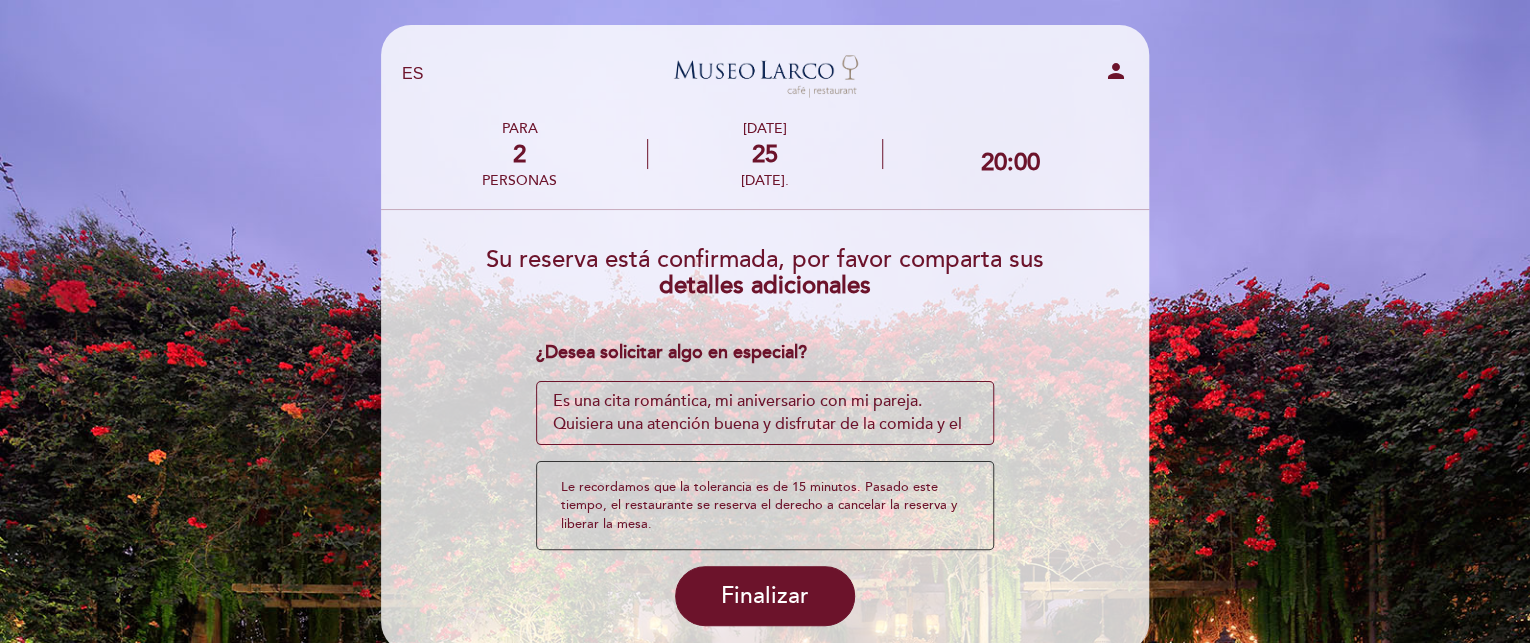 scroll, scrollTop: 13, scrollLeft: 0, axis: vertical 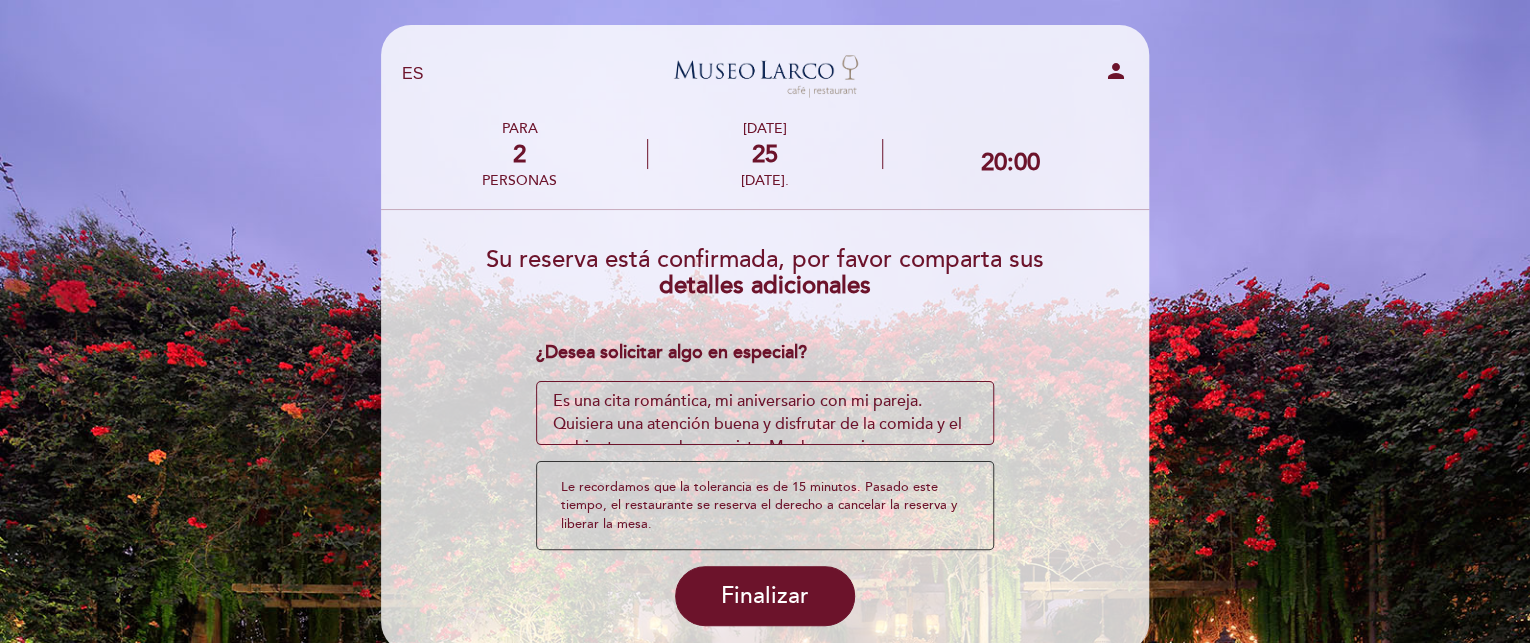 type on "Es una cita romántica, mi aniversario con mi pareja. Quisiera una atención buena y disfrutar de la comida y el ambiente con un buena vista. Muchas gracias," 